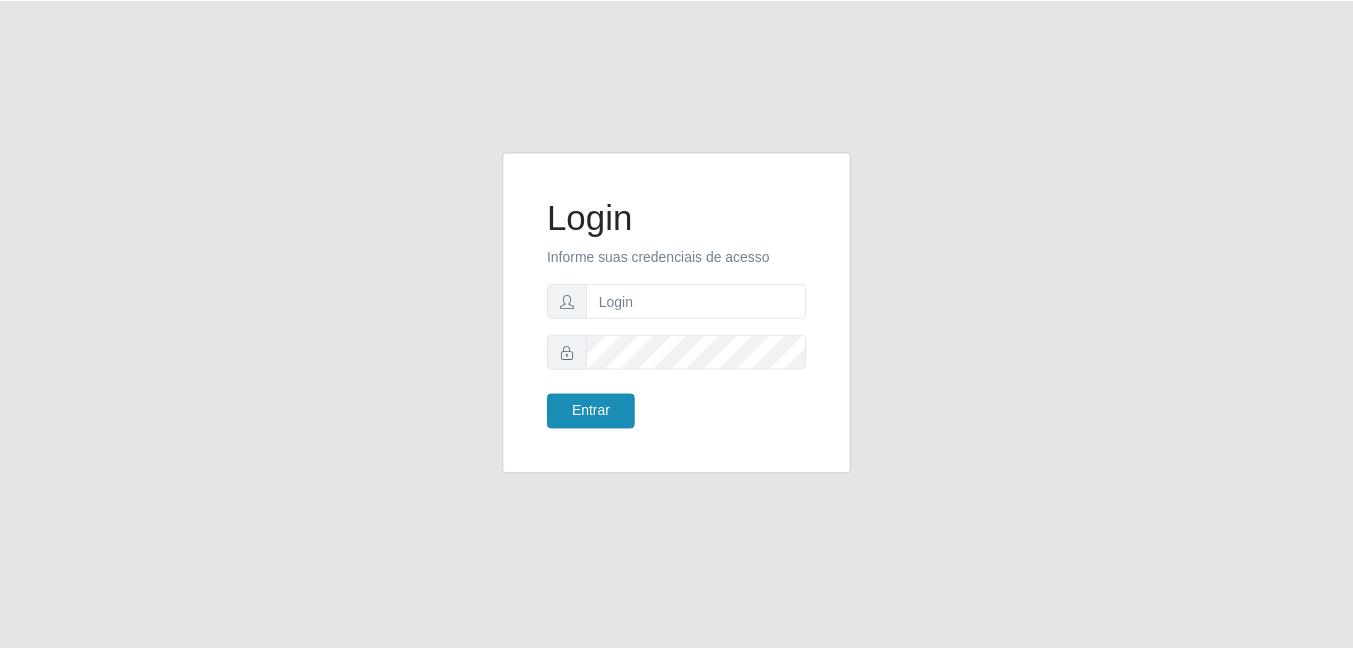 scroll, scrollTop: 0, scrollLeft: 0, axis: both 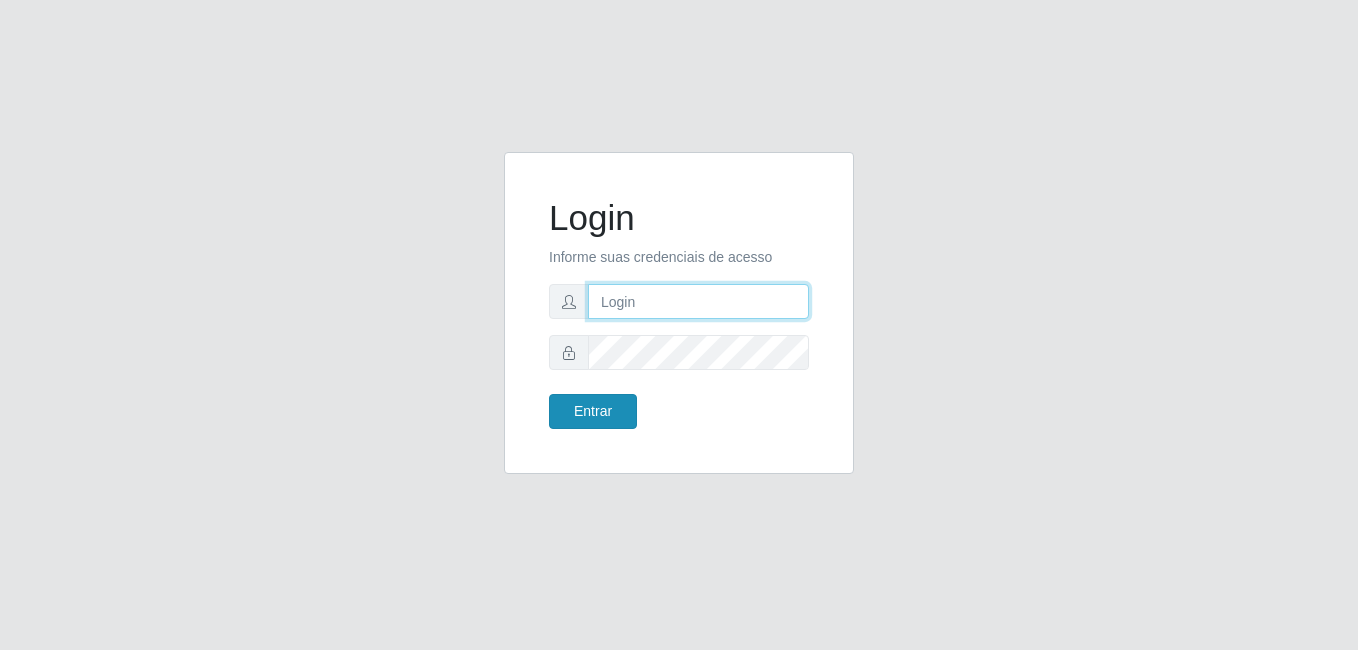 type on "anselmo@B8" 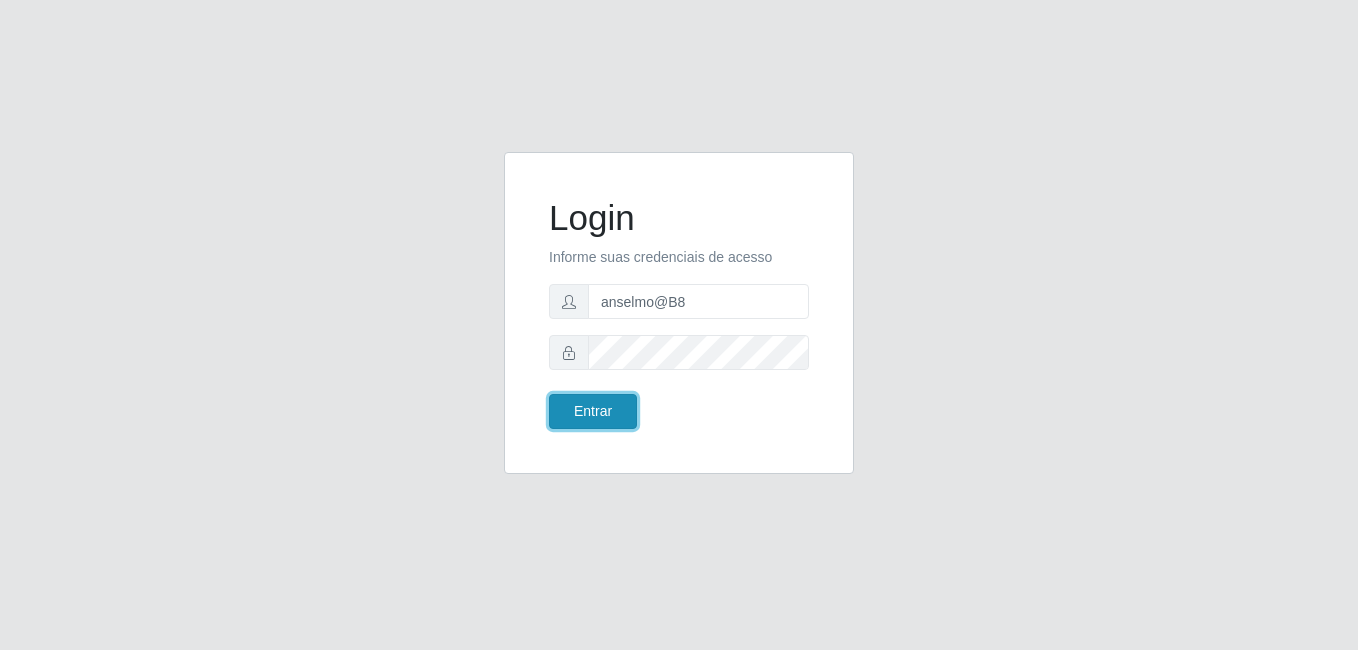 click on "Entrar" at bounding box center [593, 411] 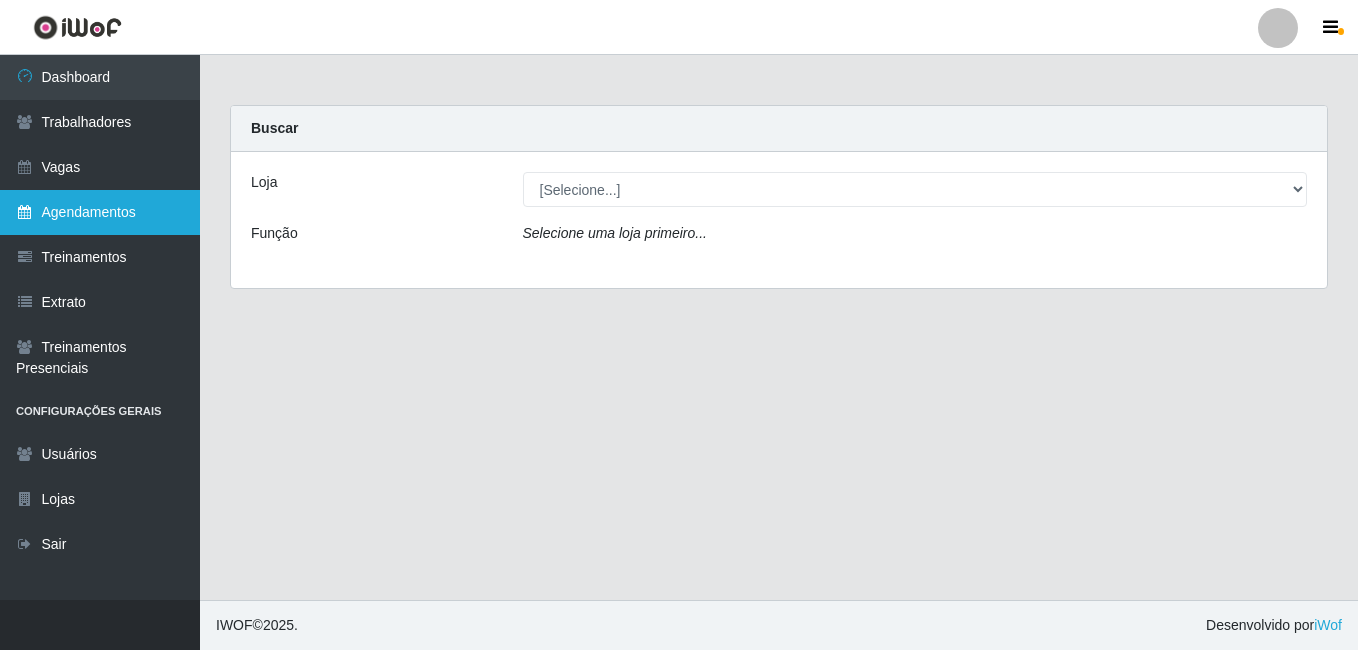 click on "Agendamentos" at bounding box center [100, 212] 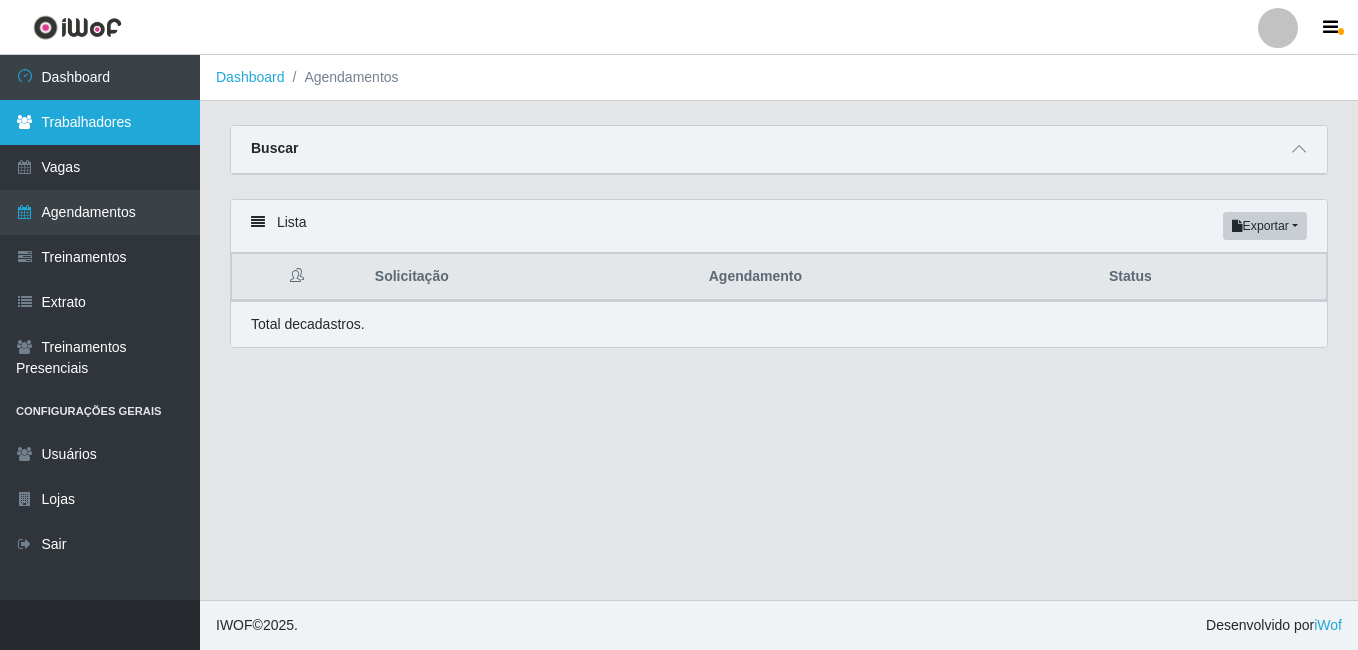 click on "Trabalhadores" at bounding box center [100, 122] 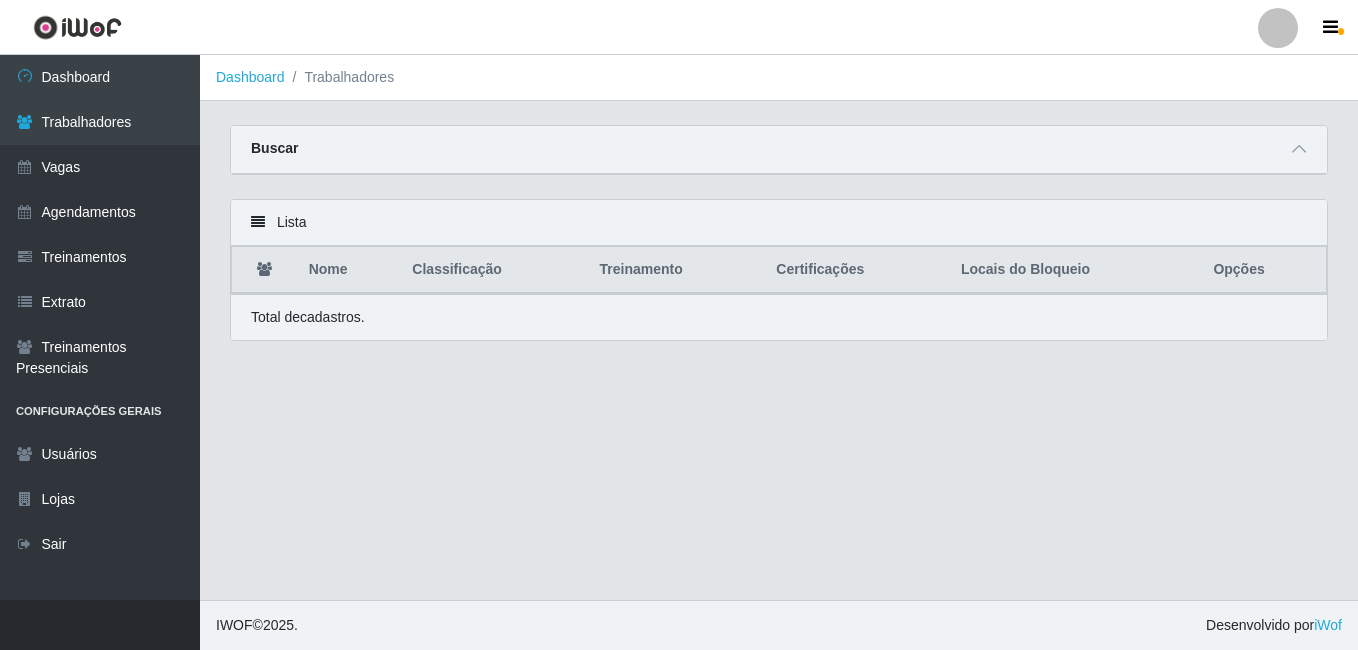 click on "Buscar" at bounding box center (779, 150) 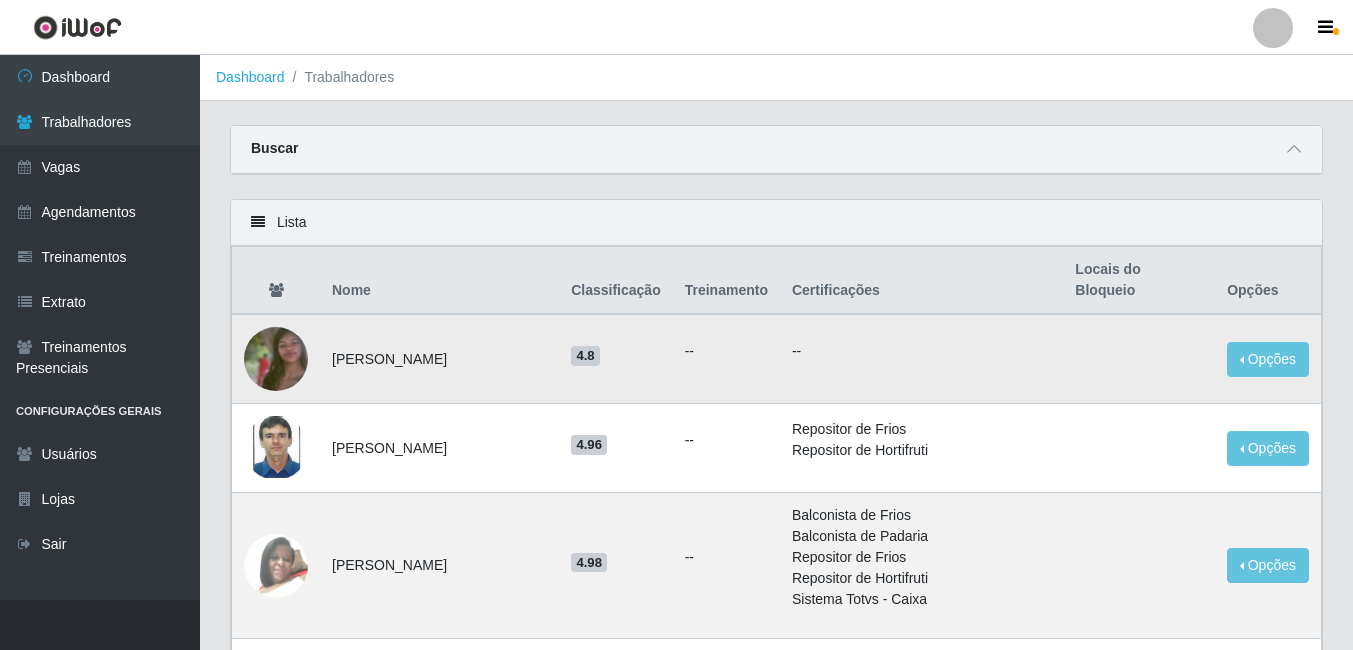 scroll, scrollTop: 100, scrollLeft: 0, axis: vertical 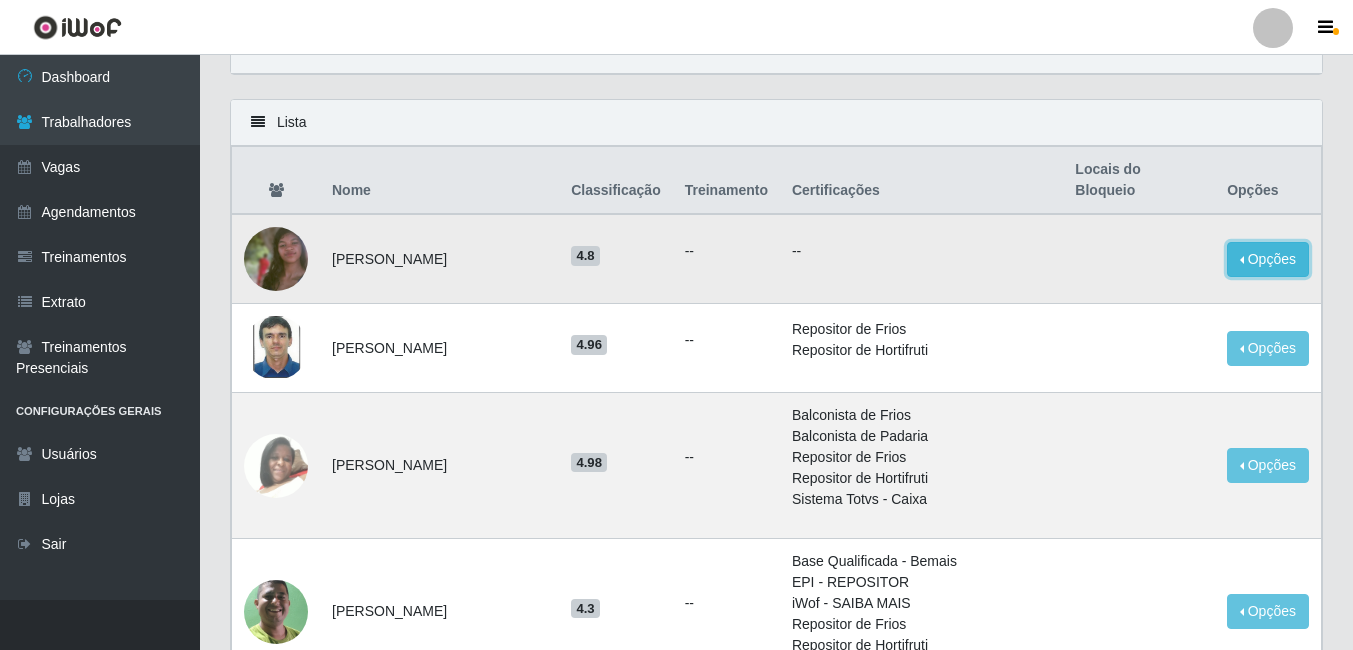 click on "Opções" at bounding box center [1268, 259] 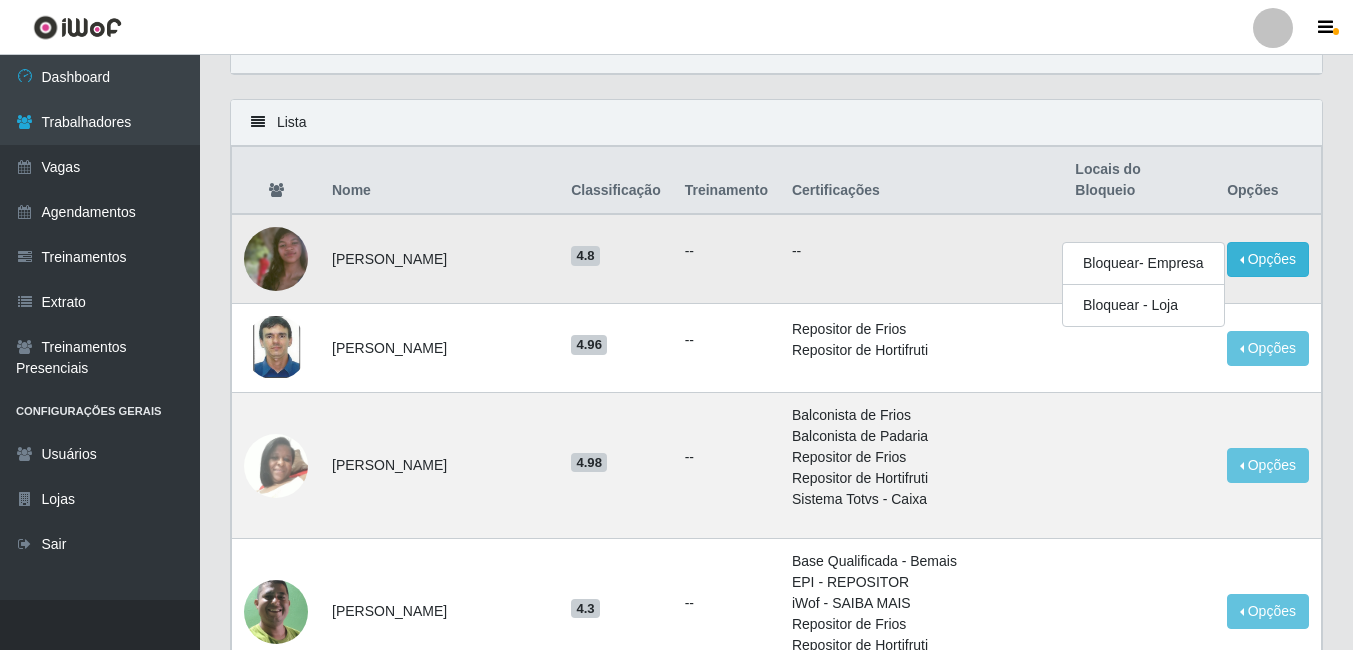 click on "--" at bounding box center (726, 251) 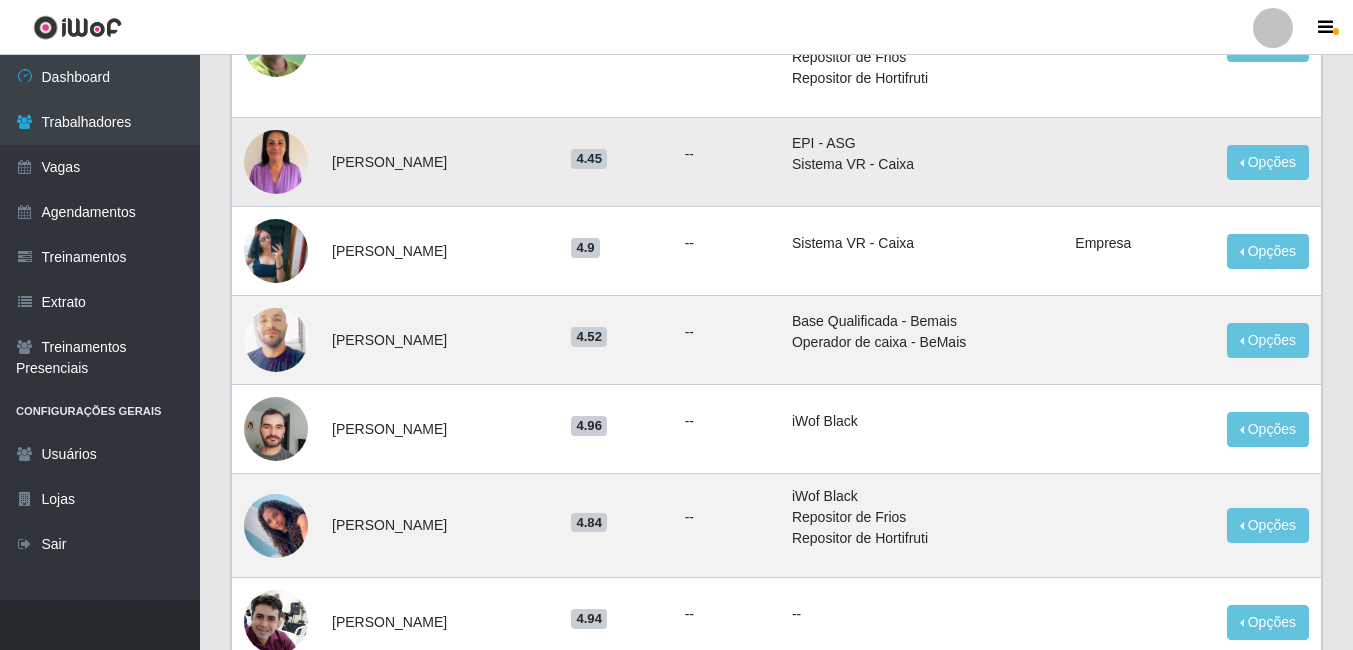 scroll, scrollTop: 1620, scrollLeft: 0, axis: vertical 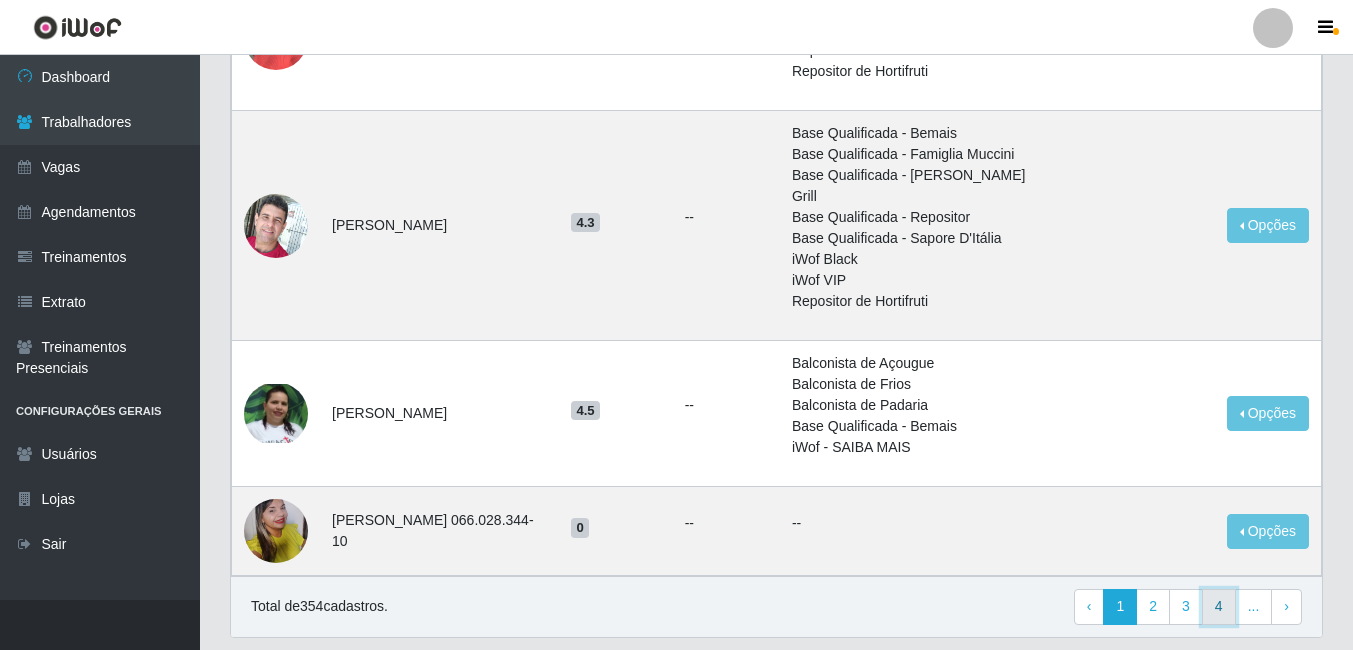 click on "4" at bounding box center [1219, 607] 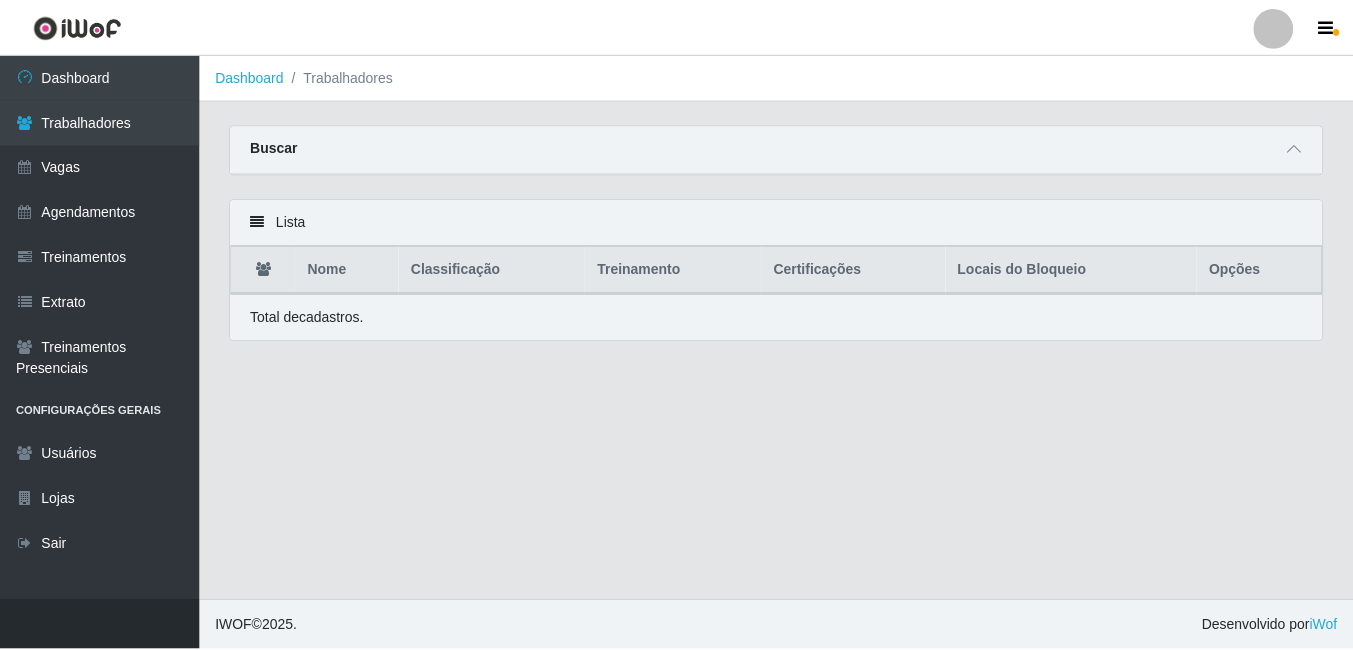 scroll, scrollTop: 0, scrollLeft: 0, axis: both 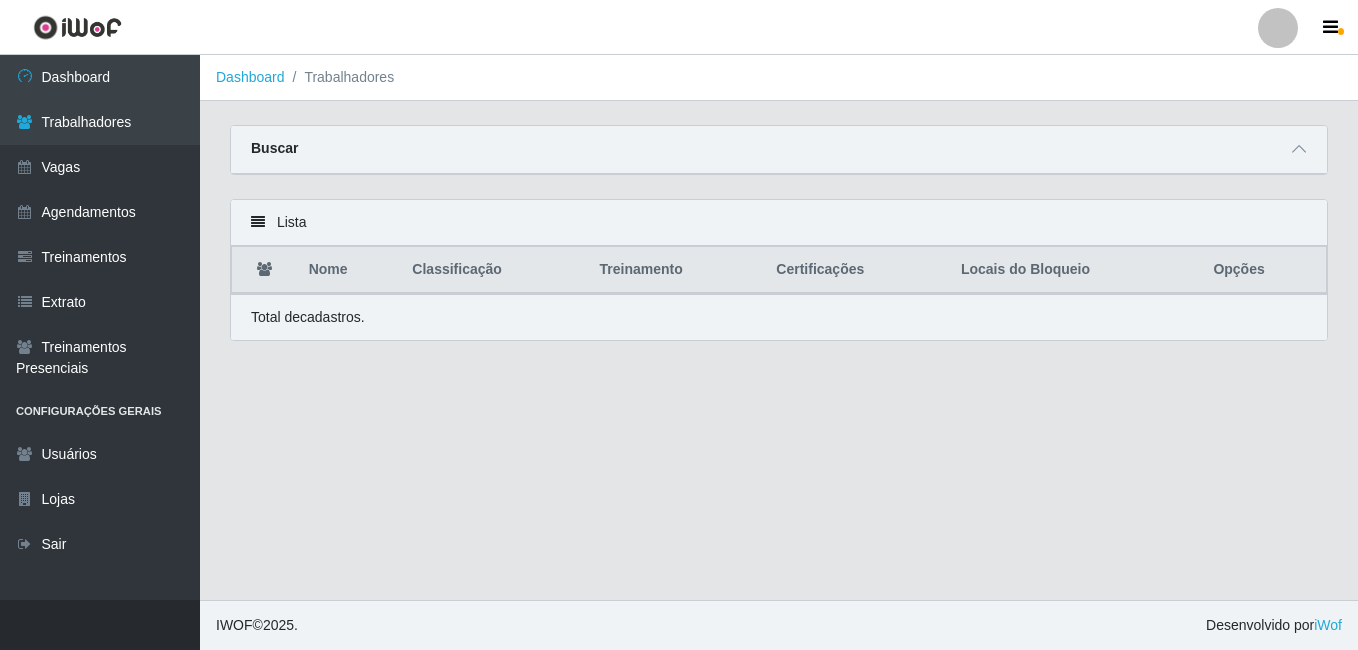 click on "Buscar" at bounding box center (274, 148) 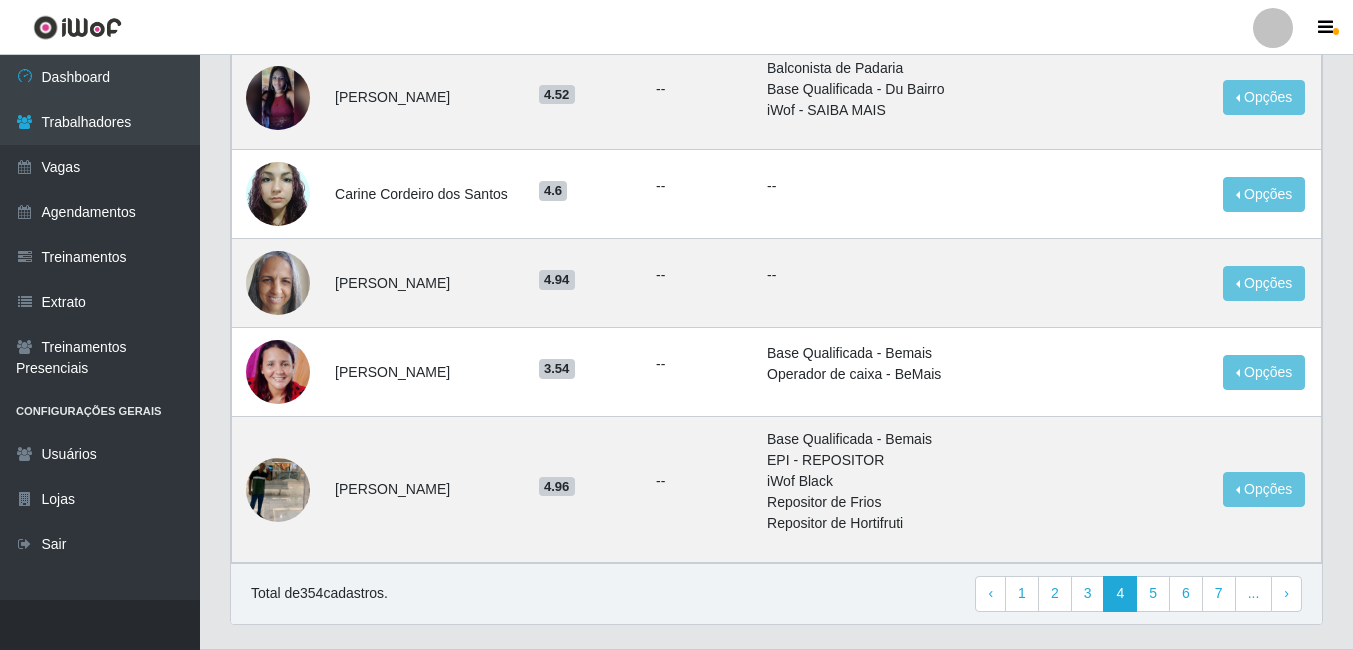 scroll, scrollTop: 1746, scrollLeft: 0, axis: vertical 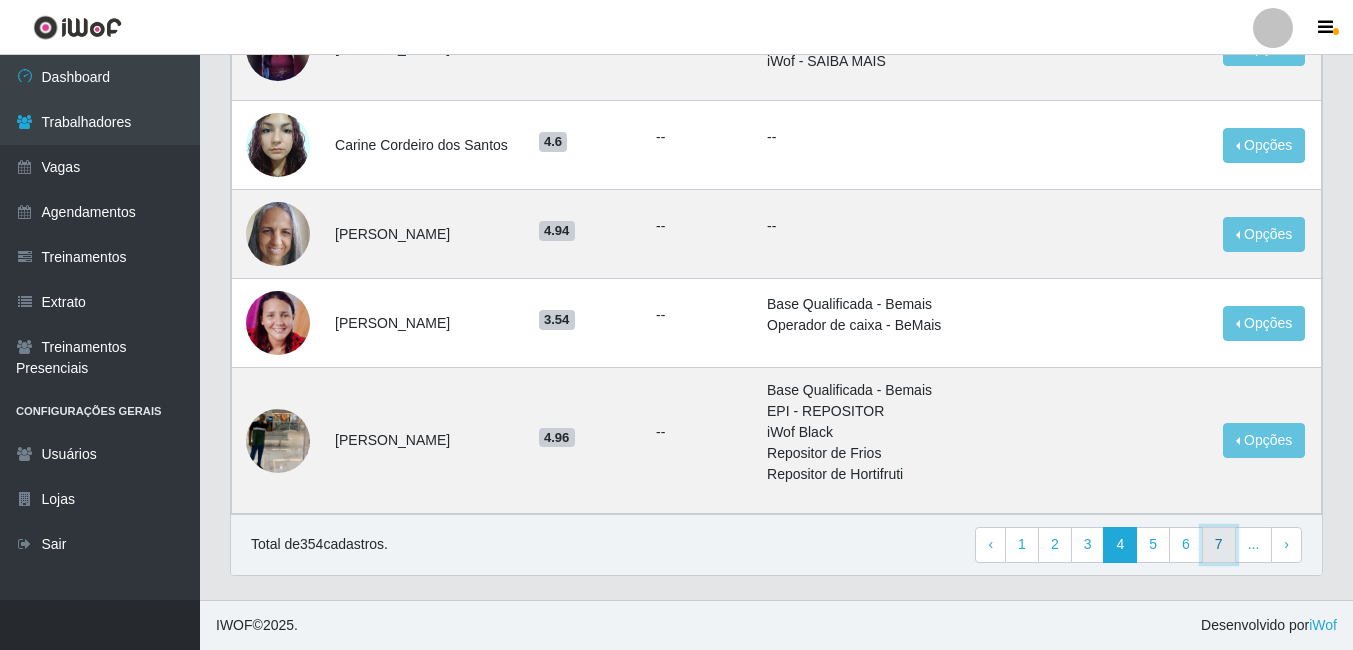 click on "7" at bounding box center (1219, 545) 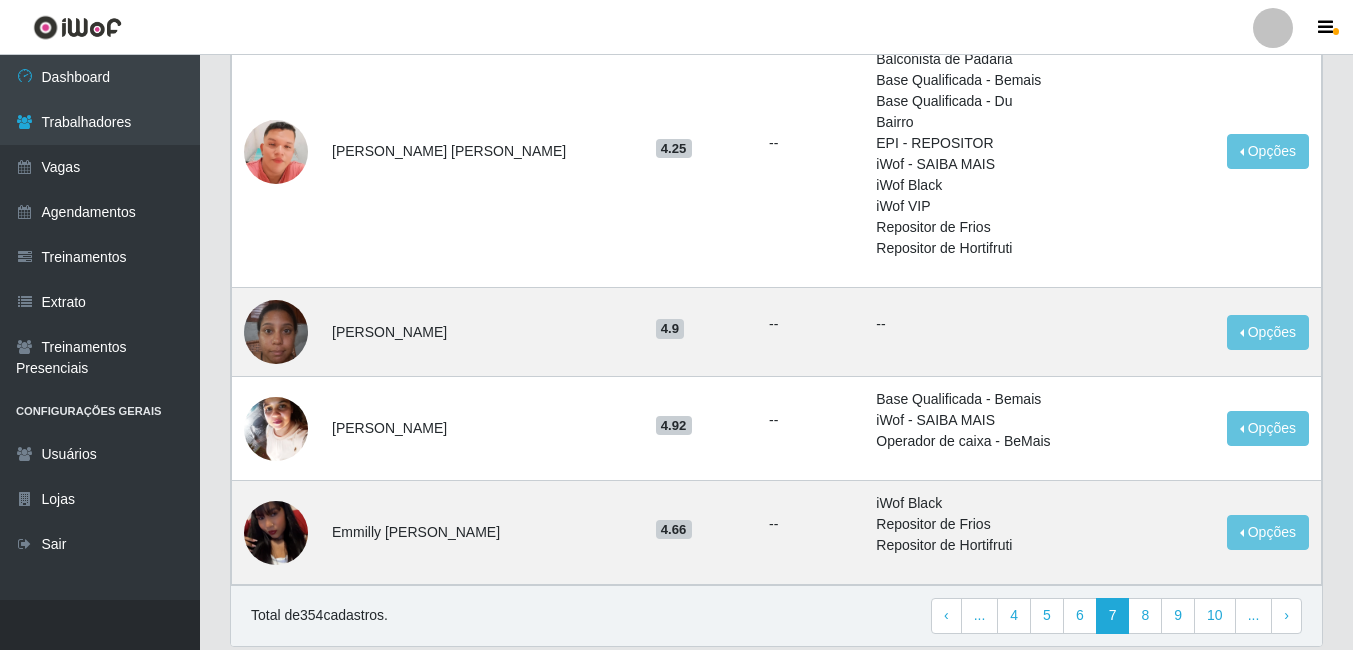 scroll, scrollTop: 1452, scrollLeft: 0, axis: vertical 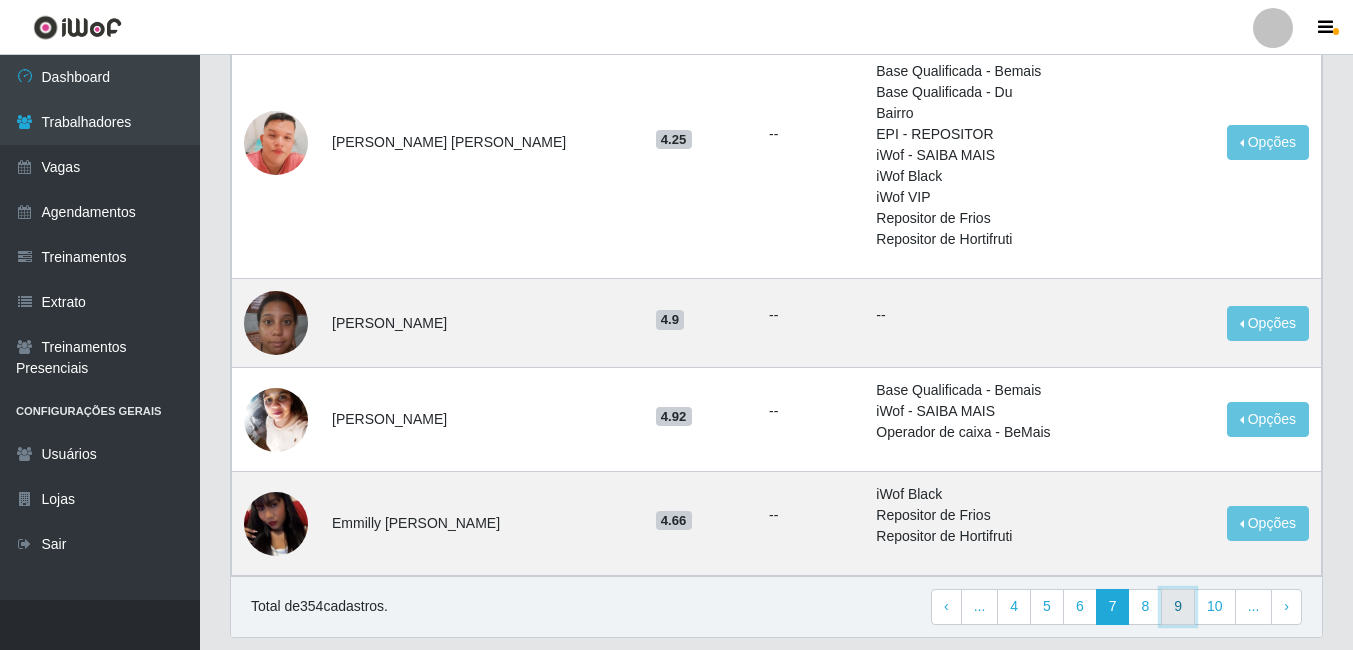 click on "9" at bounding box center [1178, 607] 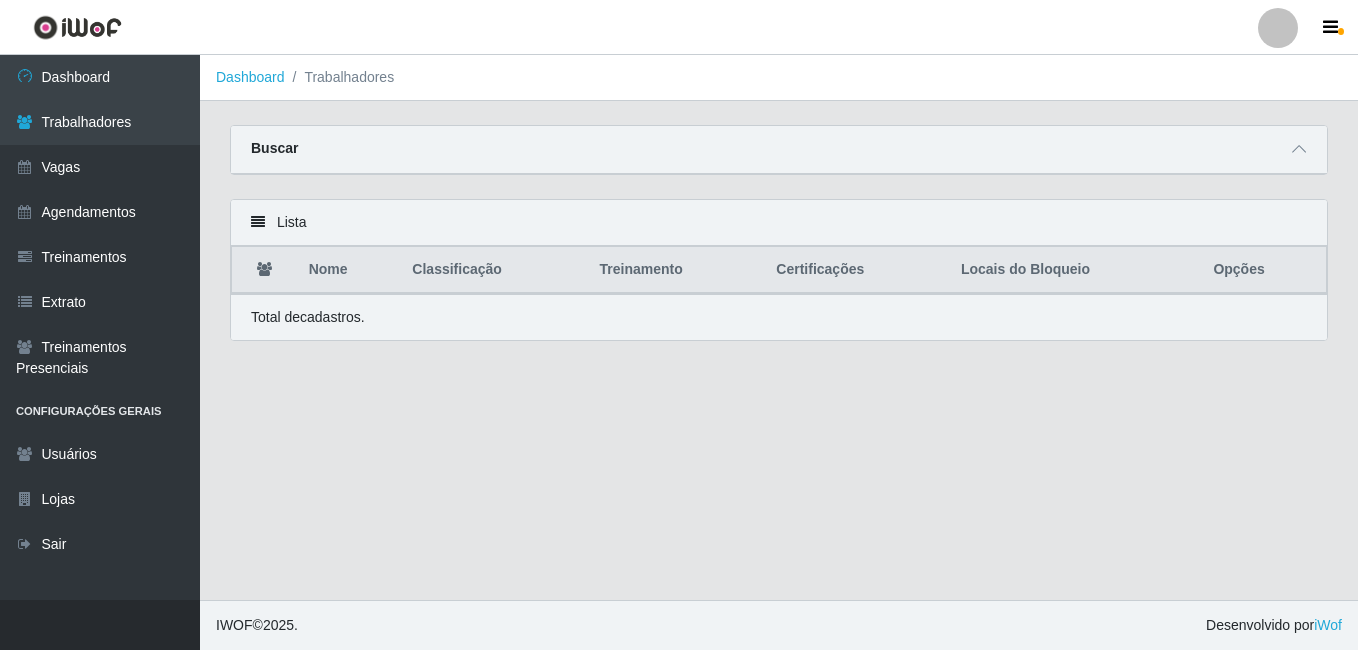 scroll, scrollTop: 0, scrollLeft: 0, axis: both 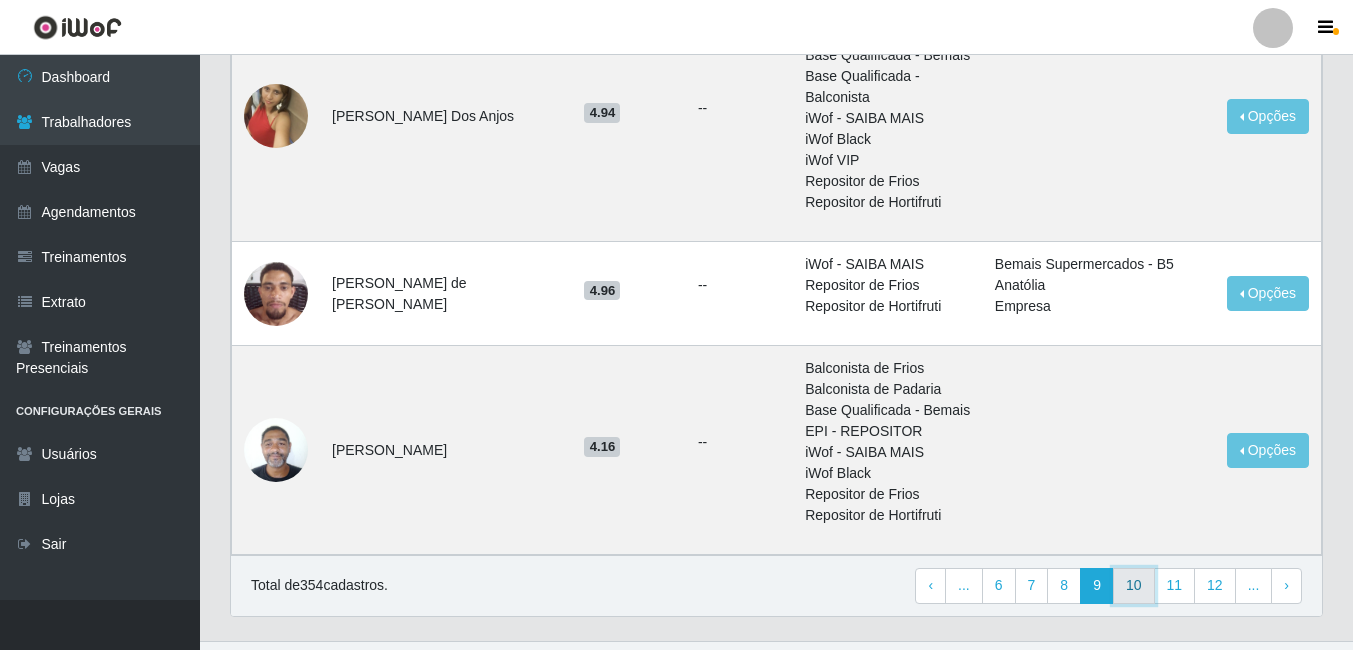 click on "10" at bounding box center (1134, 586) 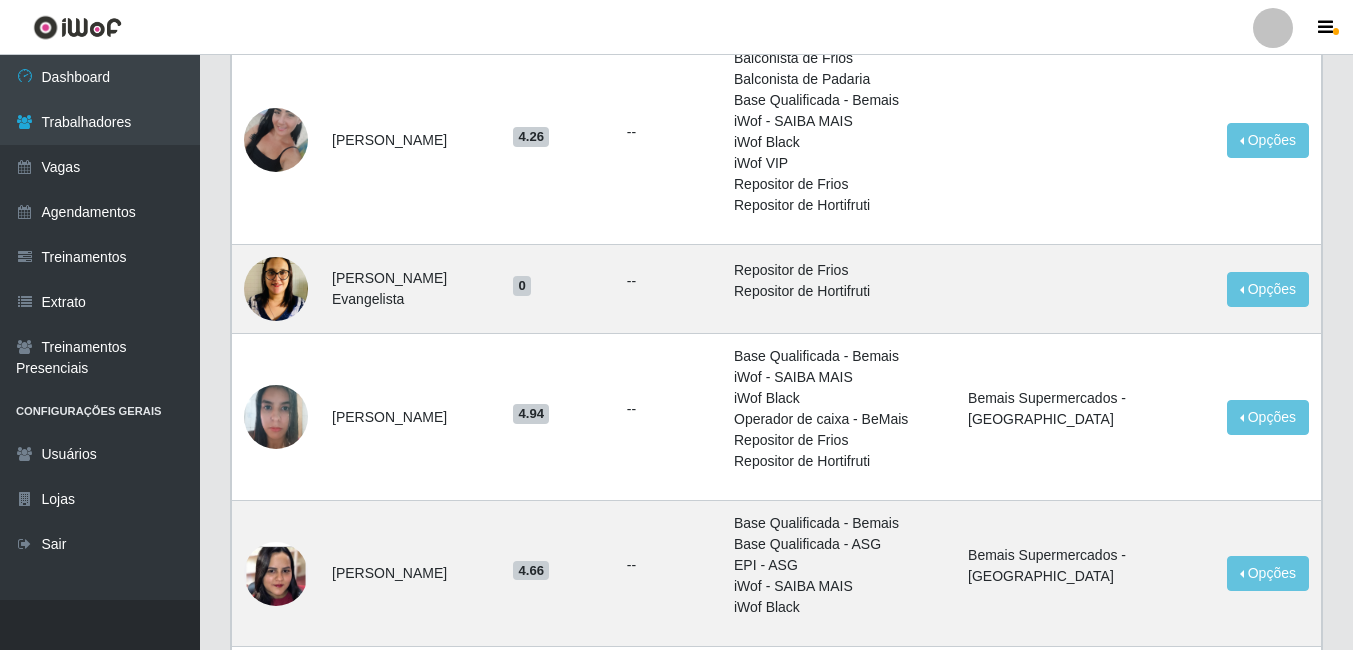 scroll, scrollTop: 1400, scrollLeft: 0, axis: vertical 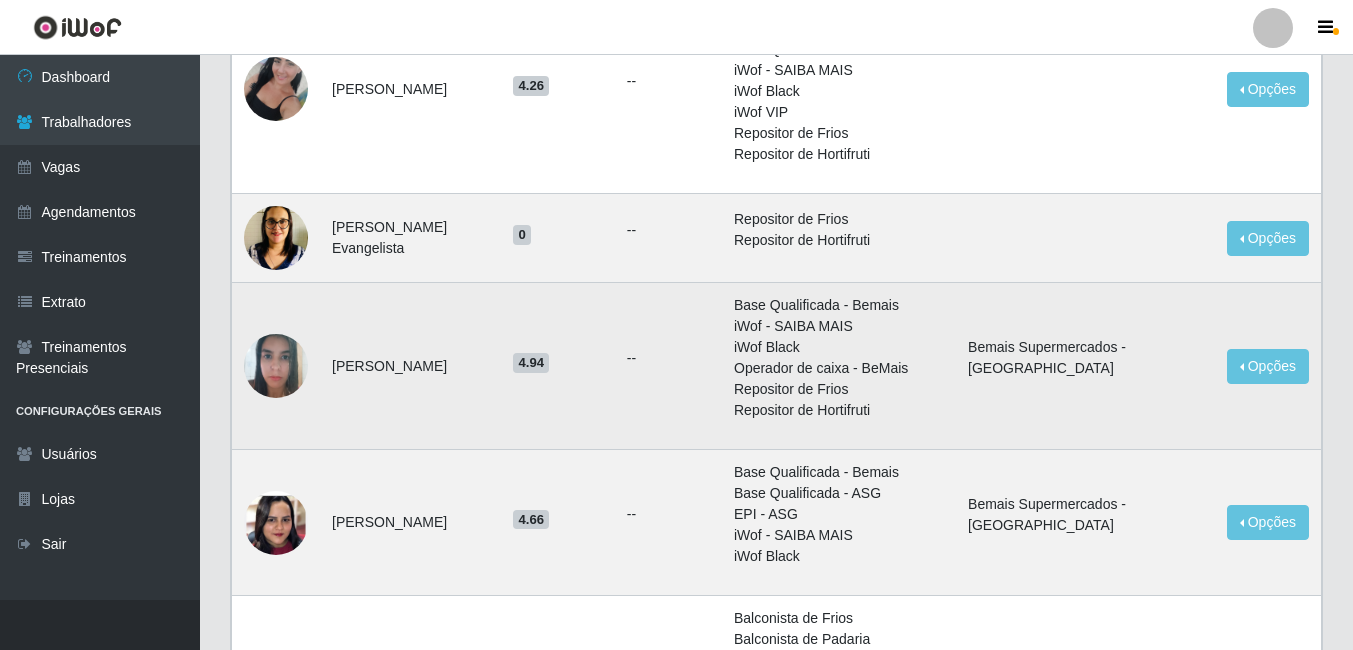click at bounding box center (276, 365) 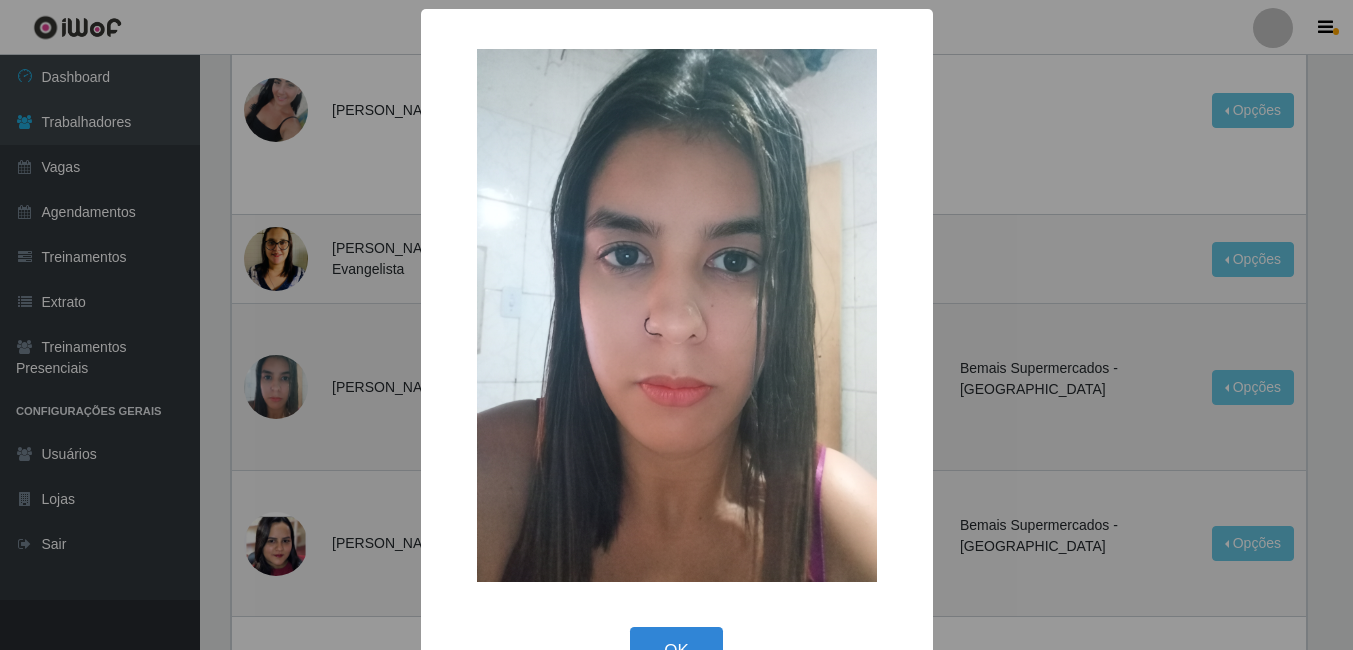 scroll, scrollTop: 1379, scrollLeft: 0, axis: vertical 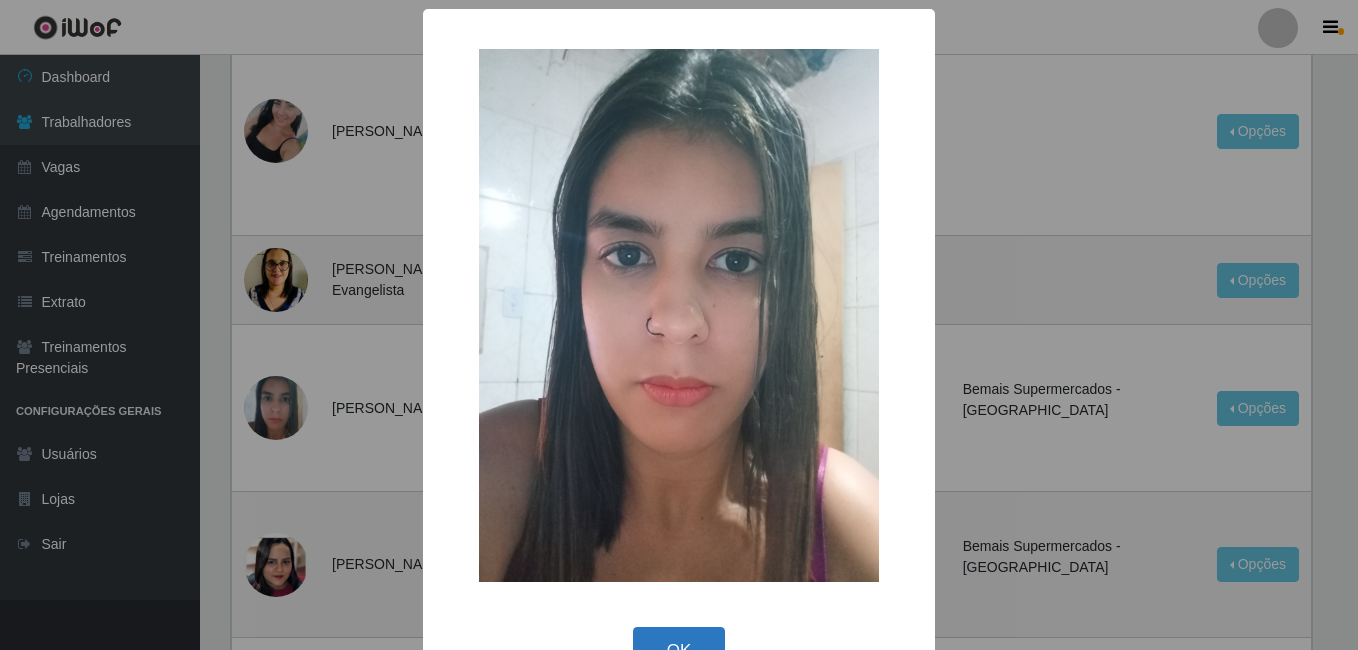 click on "OK" at bounding box center (679, 650) 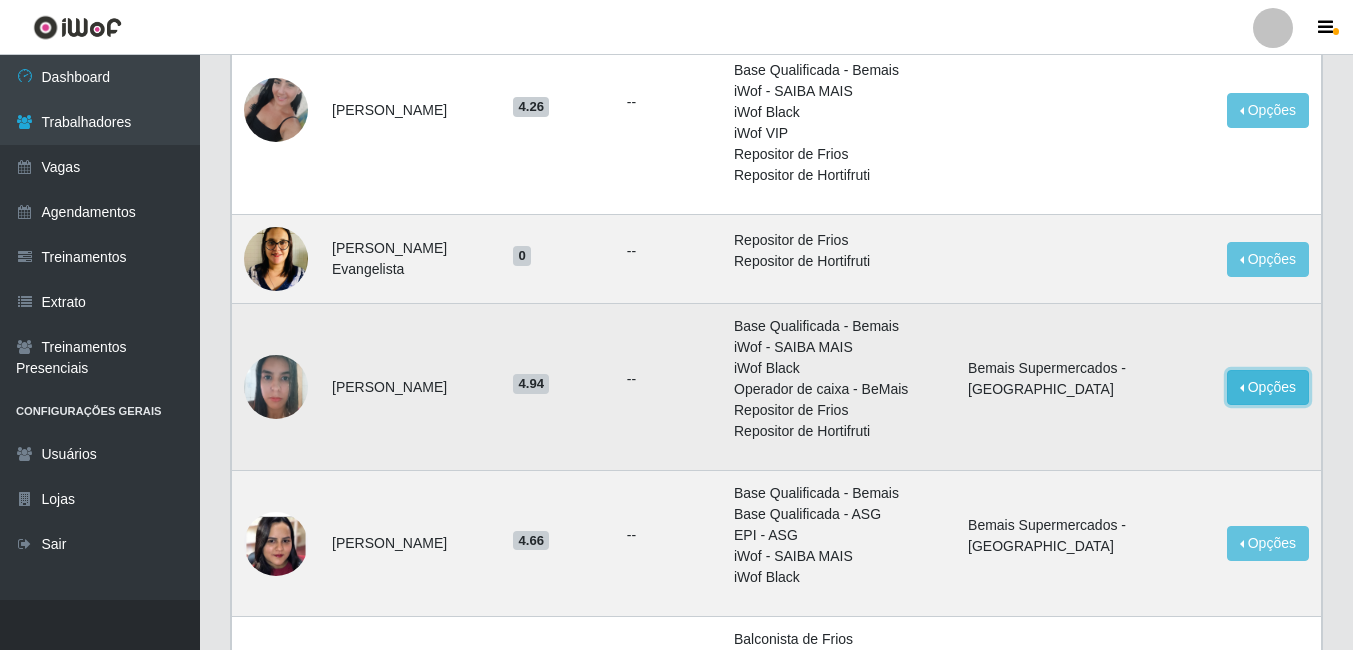 click on "Opções" at bounding box center [1268, 387] 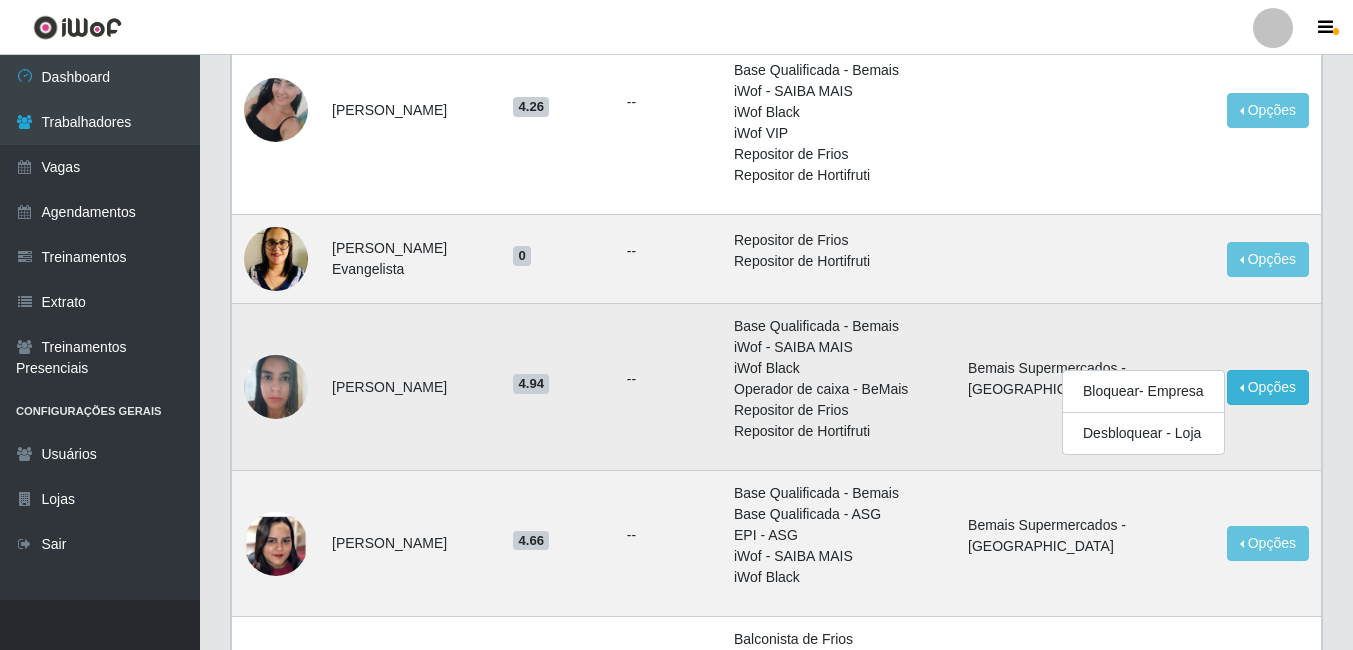 click on "Opções Bloquear  - Empresa Desbloquear   - Loja" at bounding box center (1268, 387) 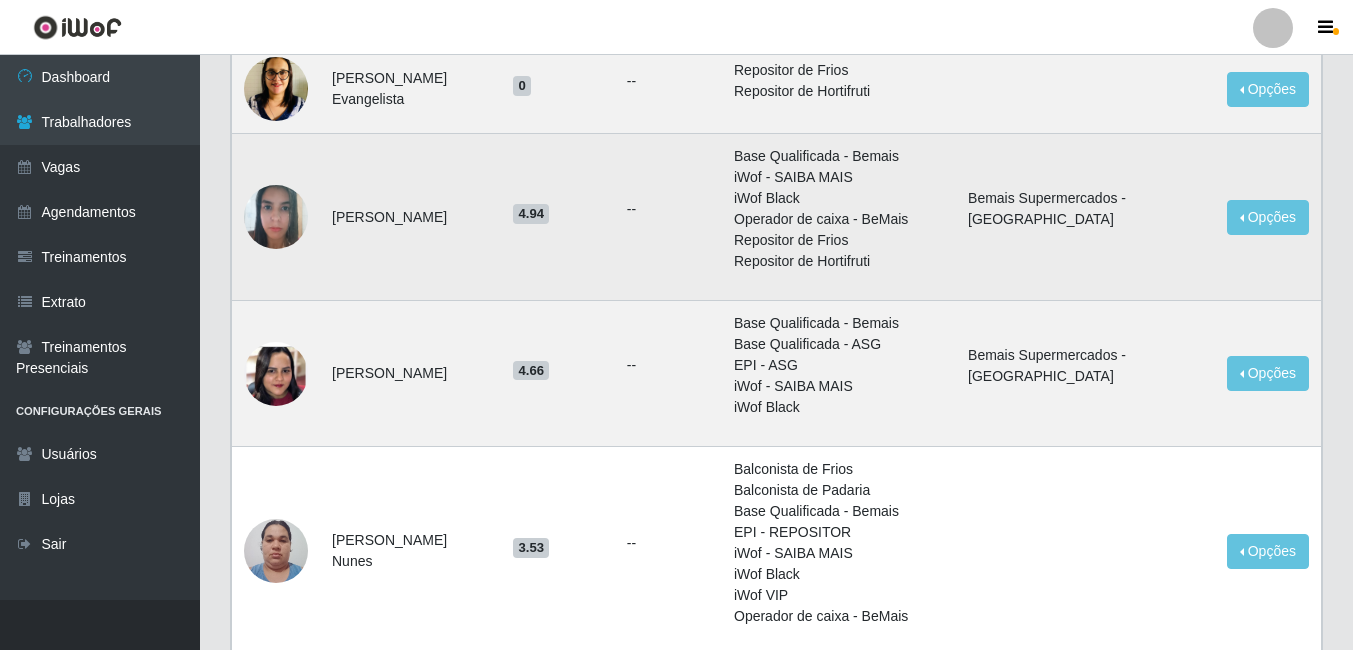 scroll, scrollTop: 1579, scrollLeft: 0, axis: vertical 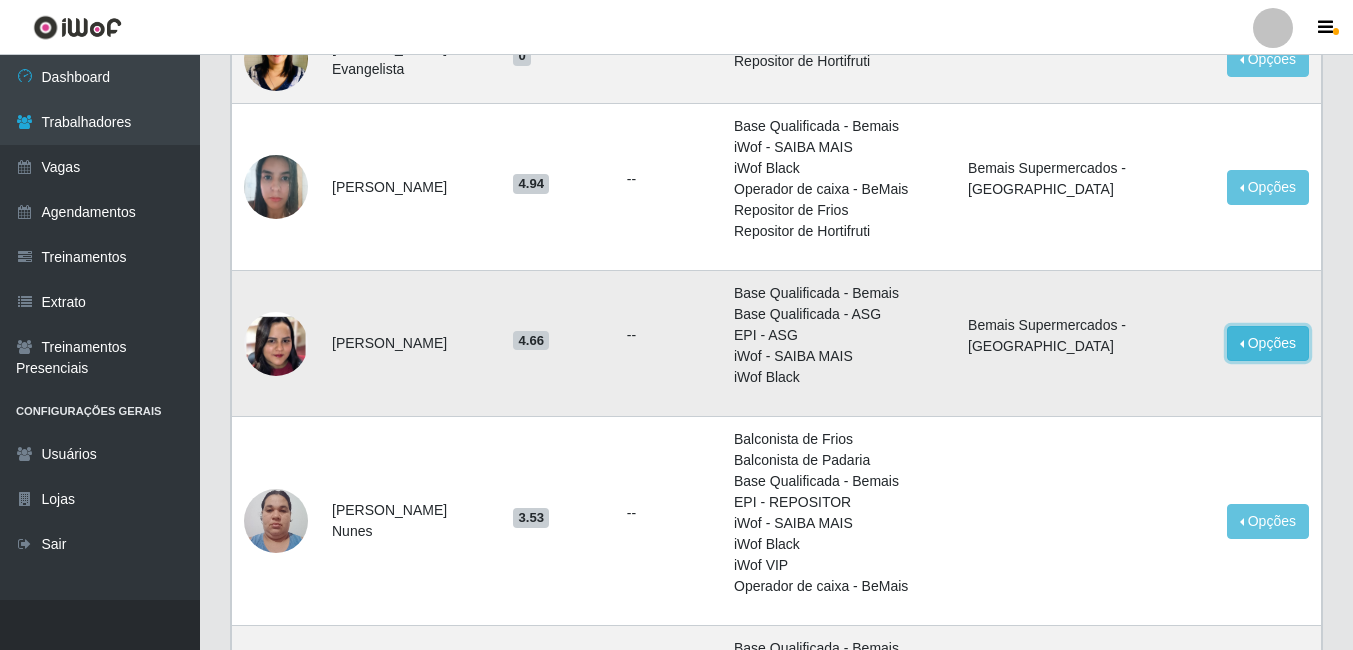 click on "Opções" at bounding box center (1268, 343) 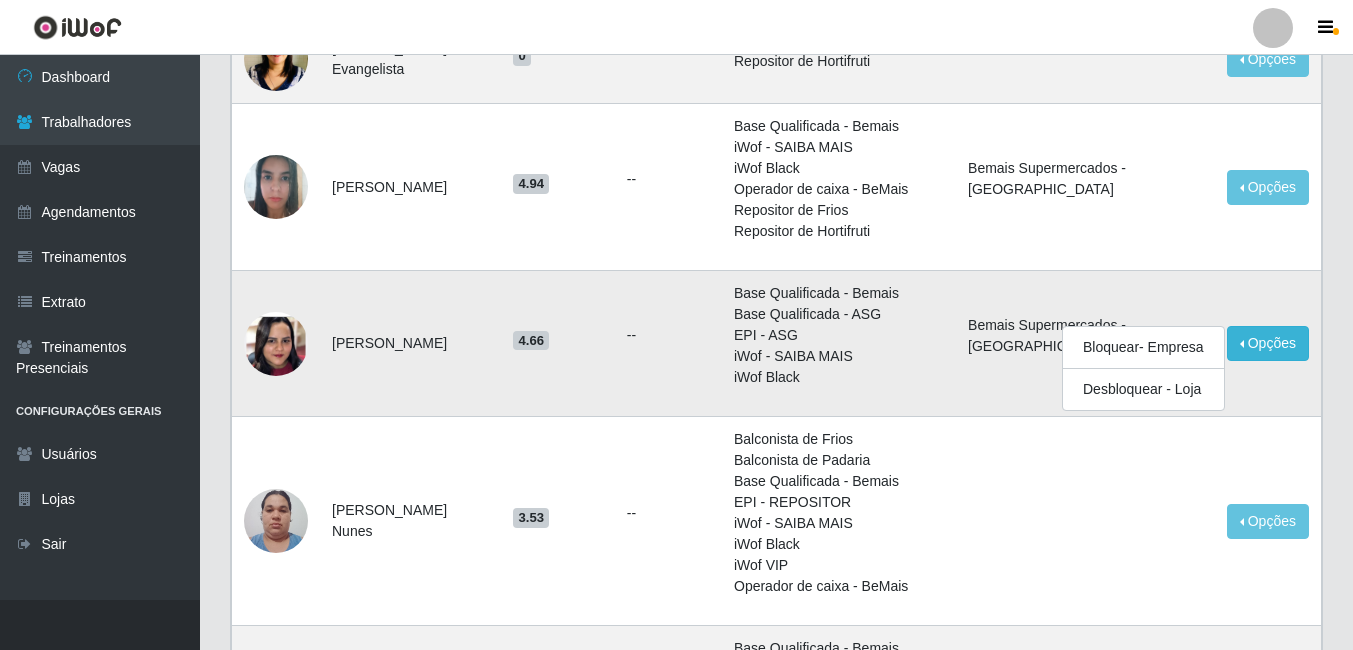 click on "Opções Bloquear  - Empresa Desbloquear   - Loja" at bounding box center (1268, 344) 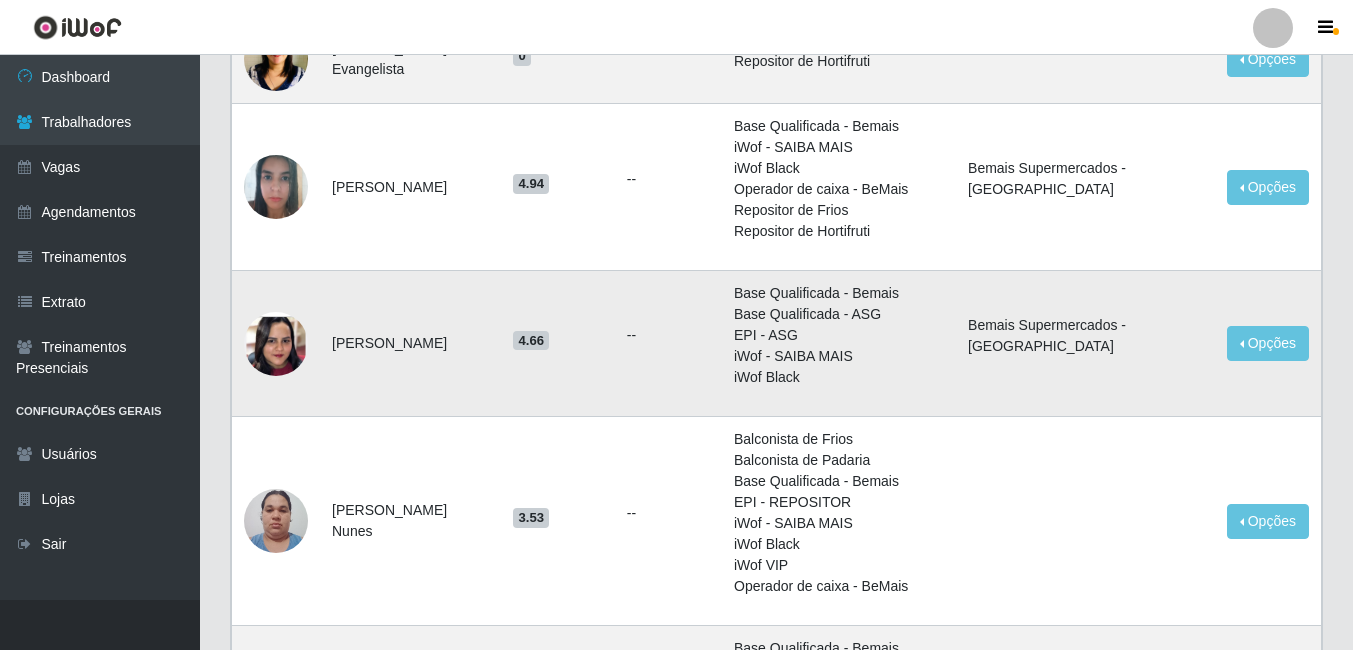 scroll, scrollTop: 1479, scrollLeft: 0, axis: vertical 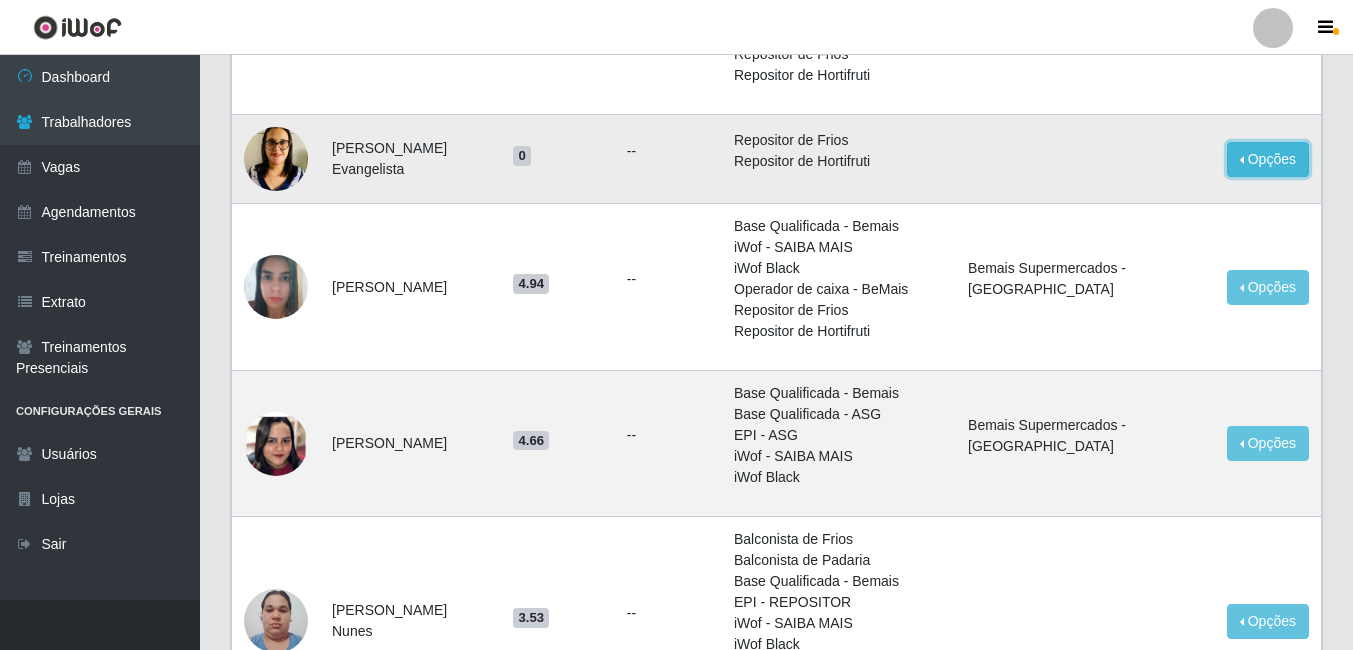 click on "Opções" at bounding box center [1268, 159] 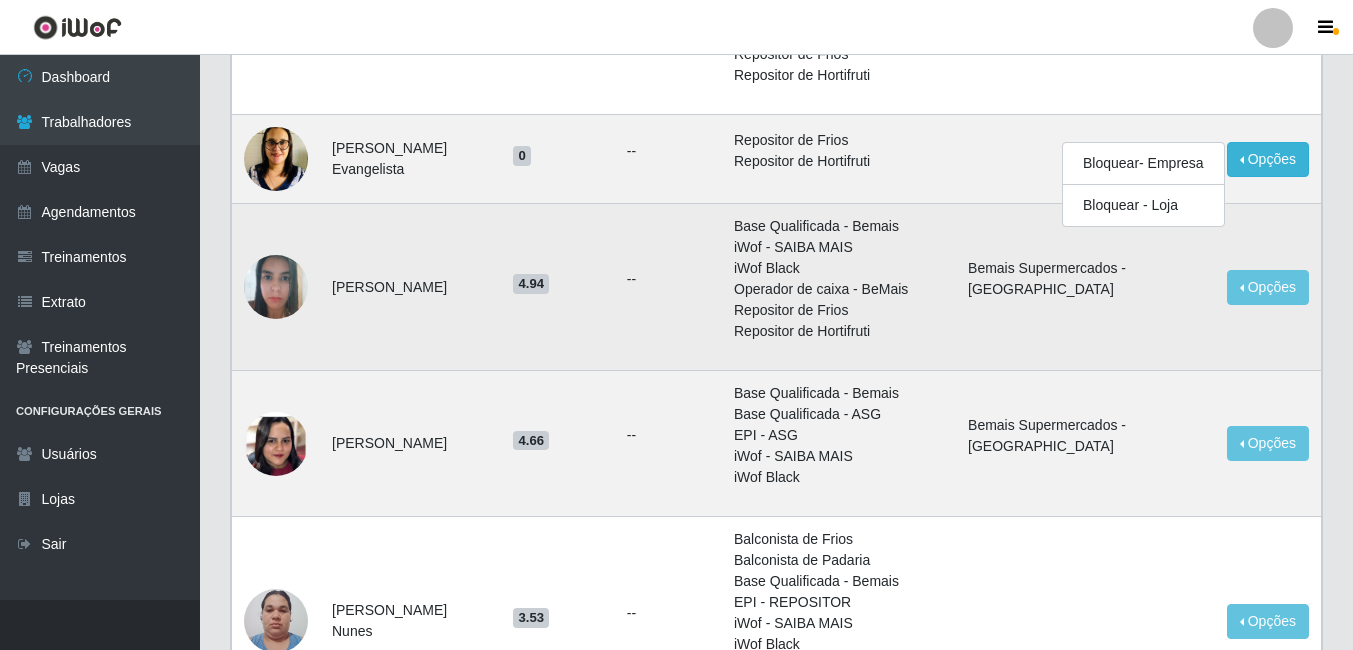 click on "Bemais Supermercados - Três Ruas" at bounding box center (1085, 287) 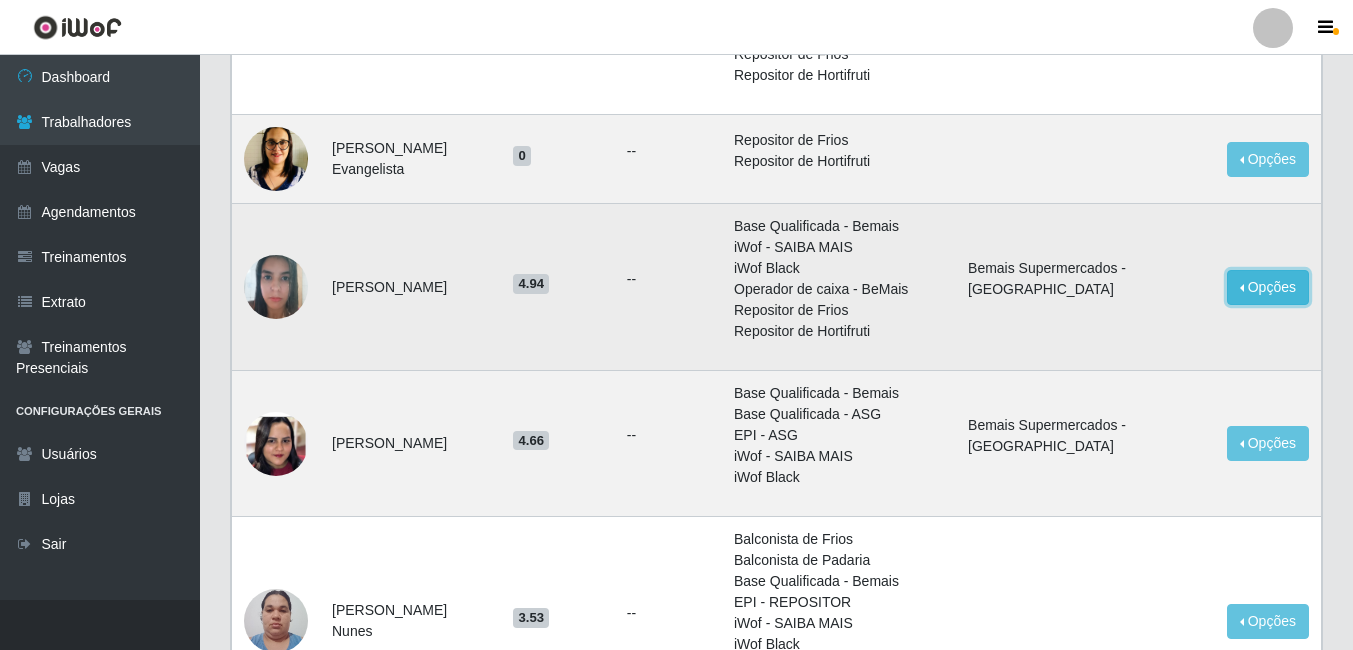 click on "Opções" at bounding box center [1268, 287] 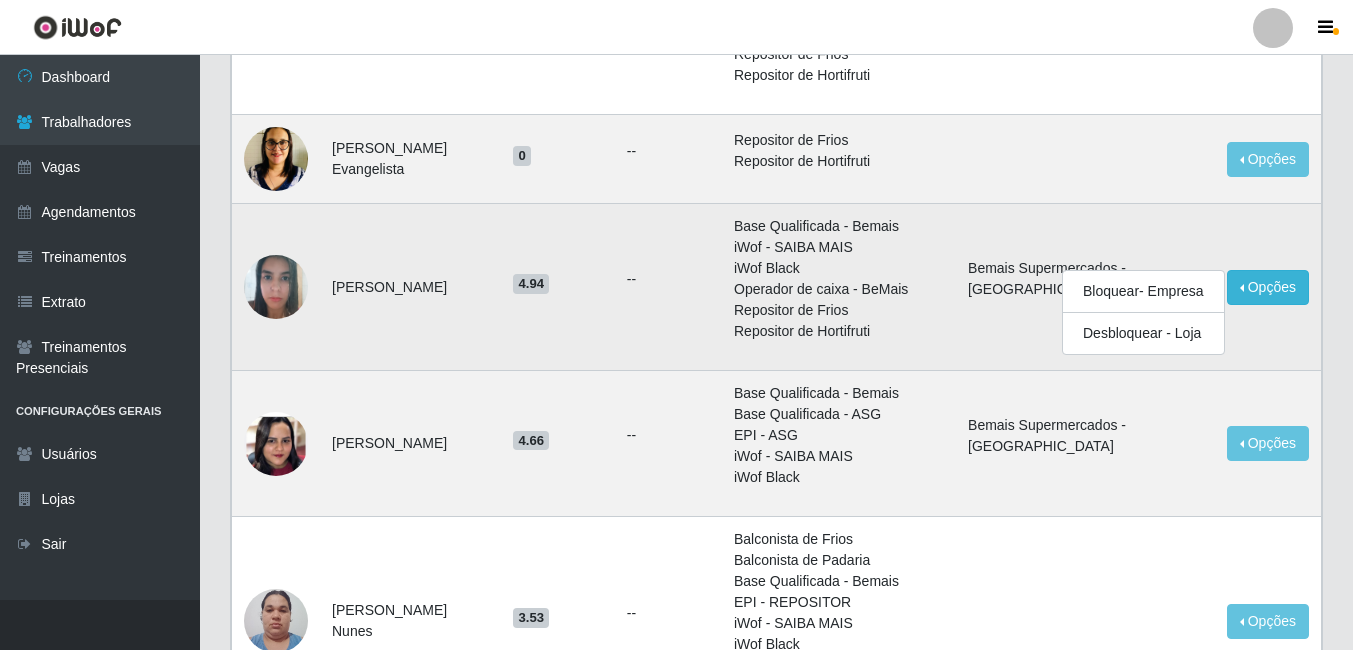 click on "Opções Bloquear  - Empresa Desbloquear   - Loja" at bounding box center [1268, 287] 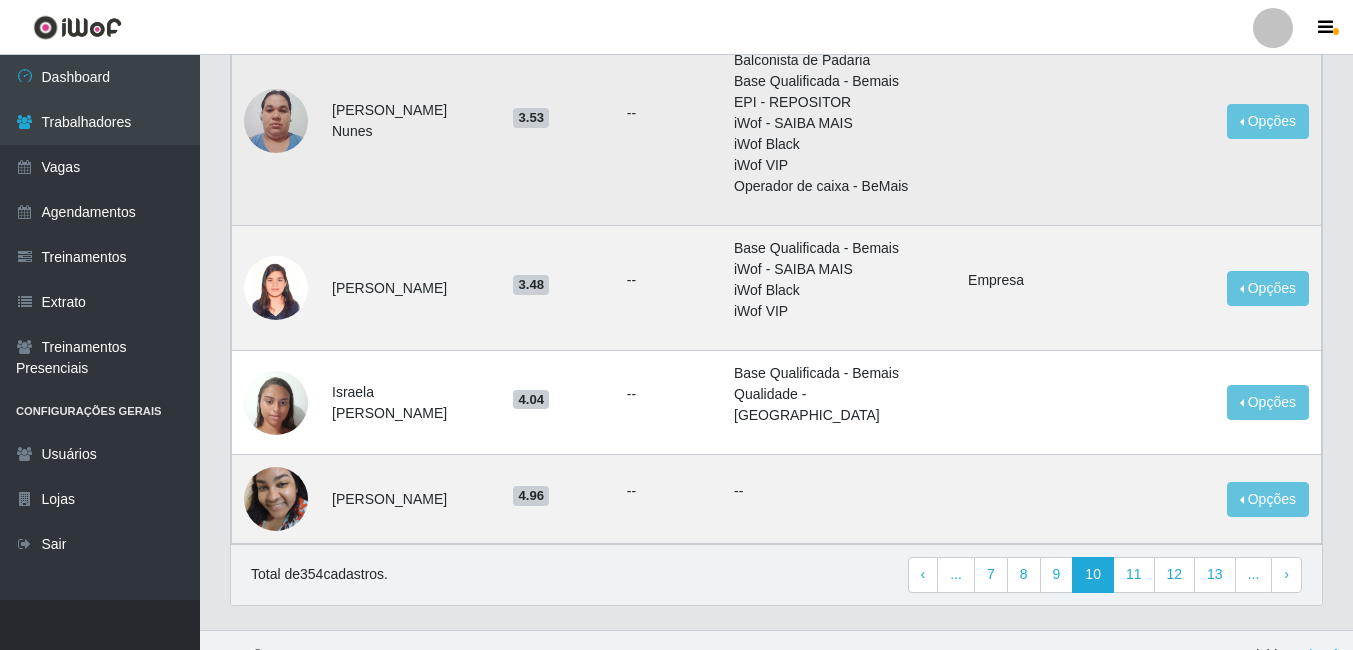 scroll, scrollTop: 2016, scrollLeft: 0, axis: vertical 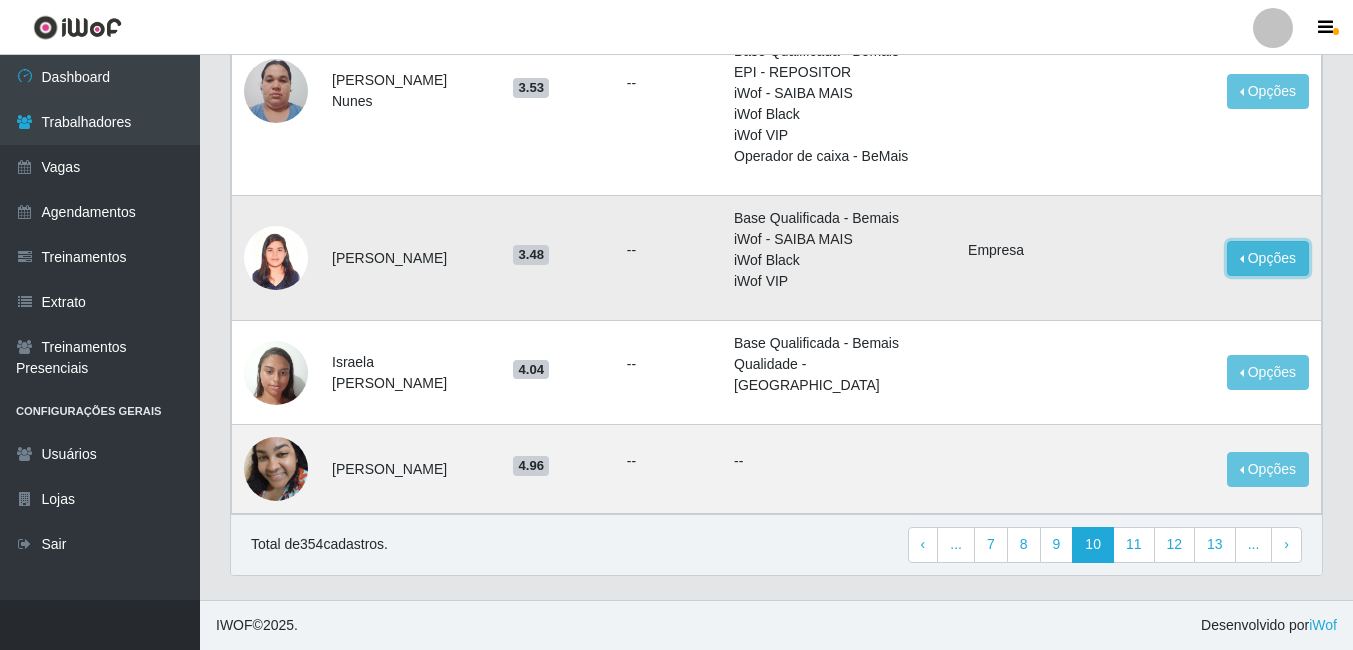click on "Opções" at bounding box center (1268, 258) 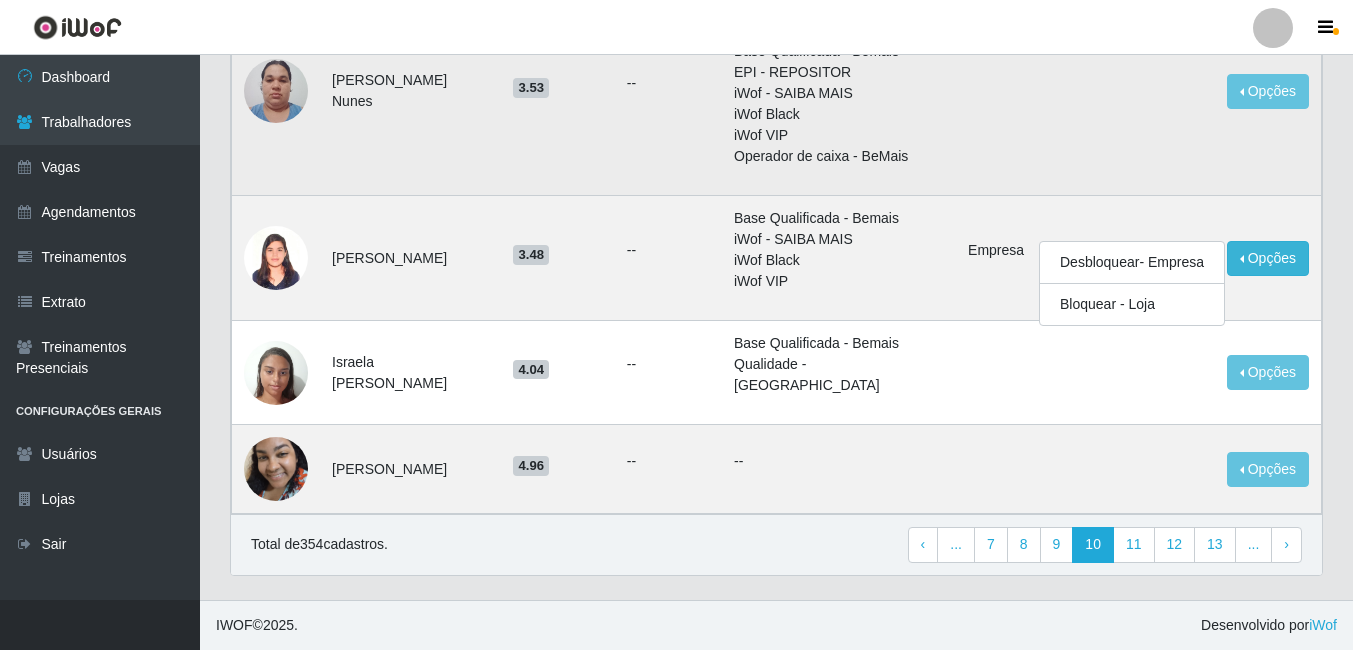 click on "Opções Bloquear  - Empresa Bloquear   - Loja" at bounding box center [1268, 91] 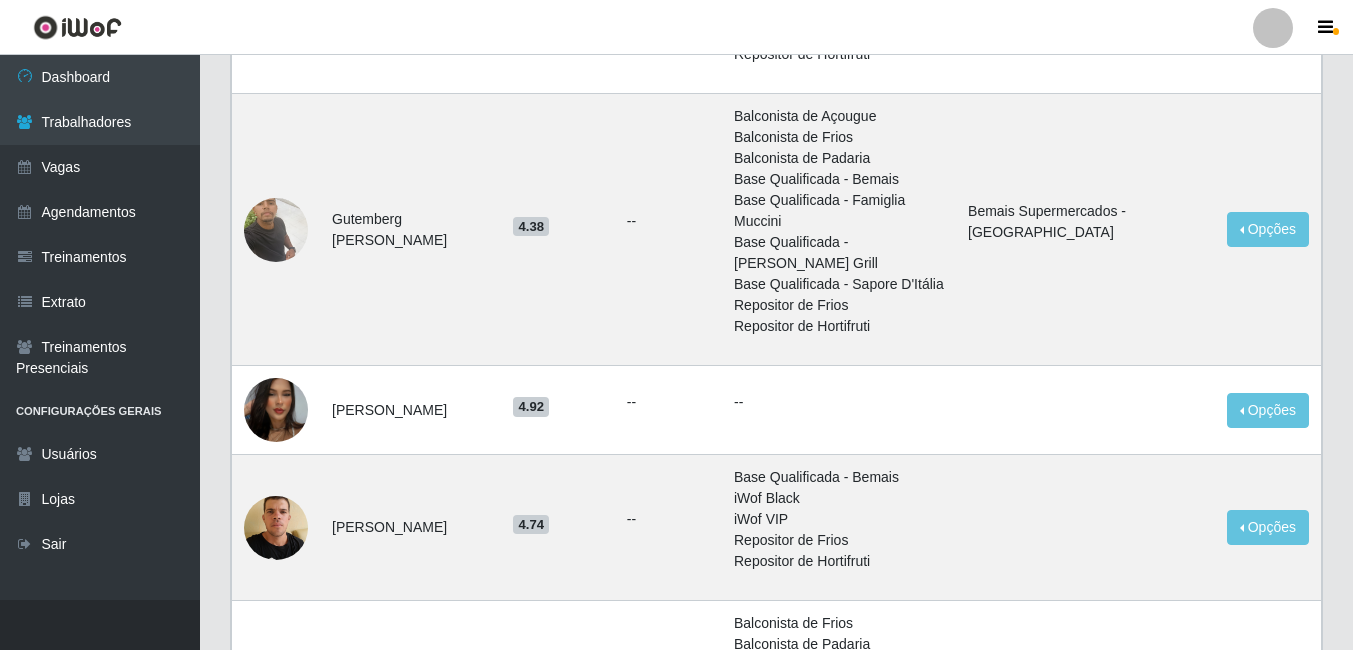 scroll, scrollTop: 716, scrollLeft: 0, axis: vertical 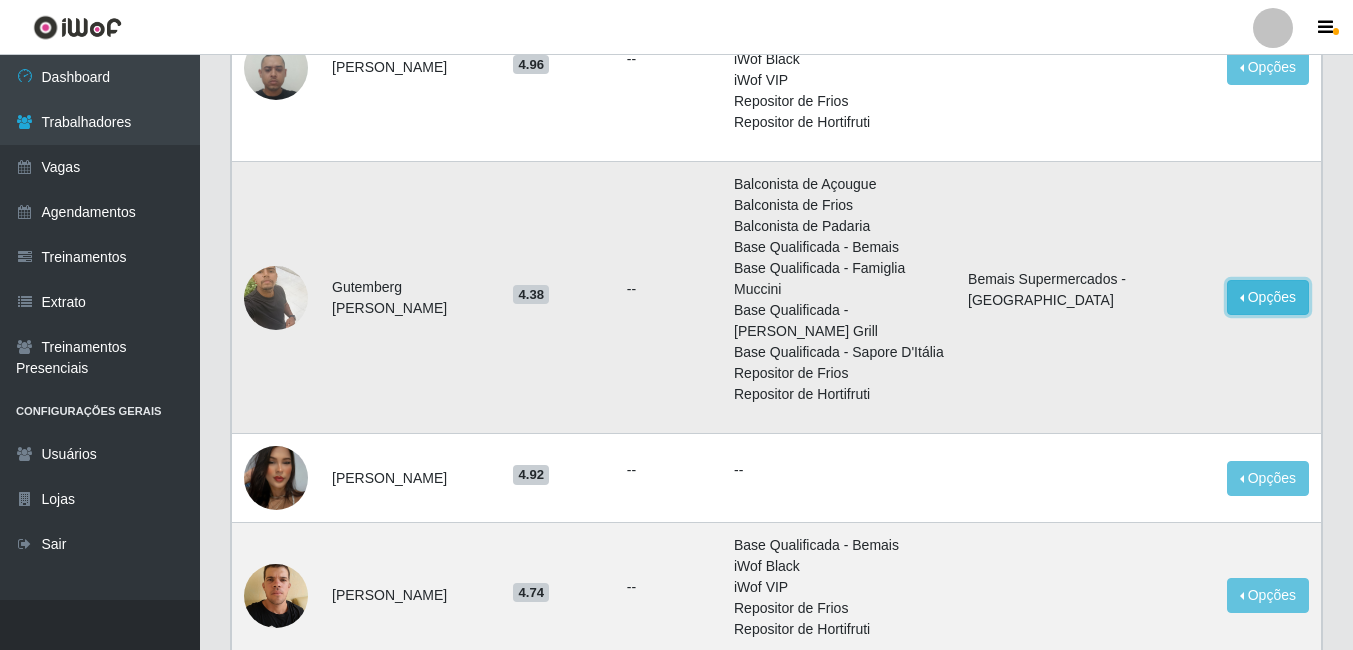 click on "Opções" at bounding box center (1268, 297) 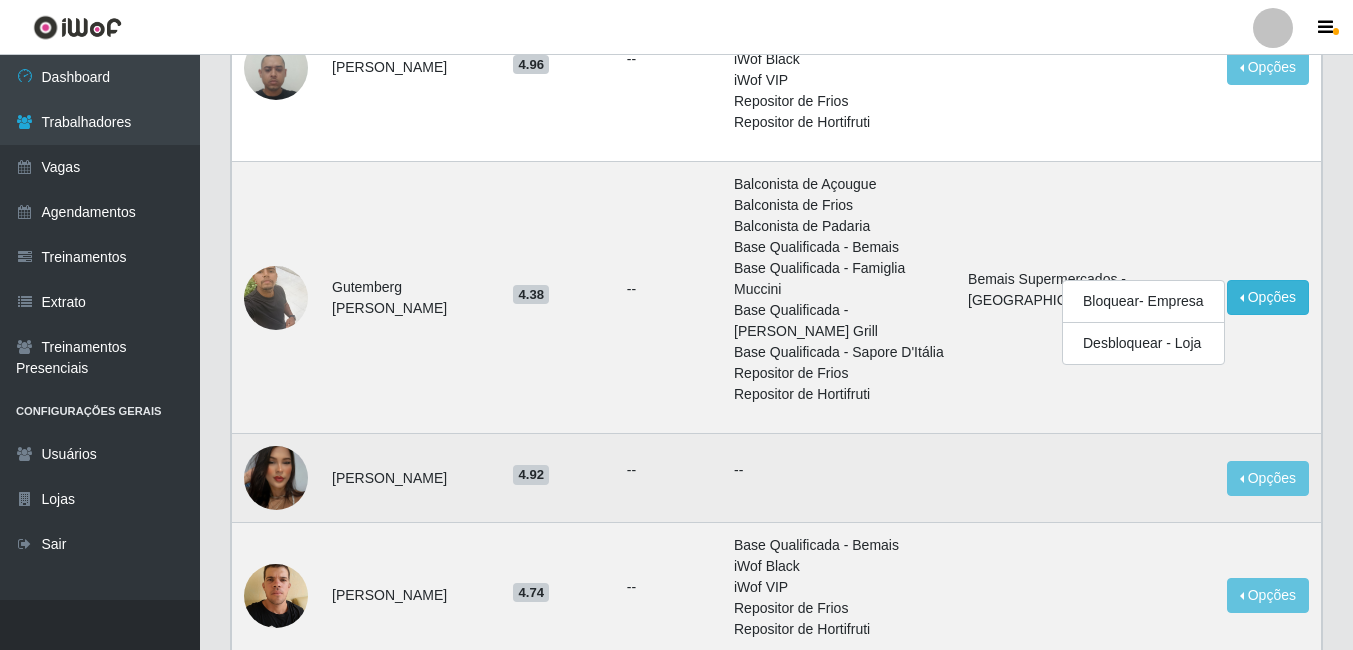 click at bounding box center [1085, 478] 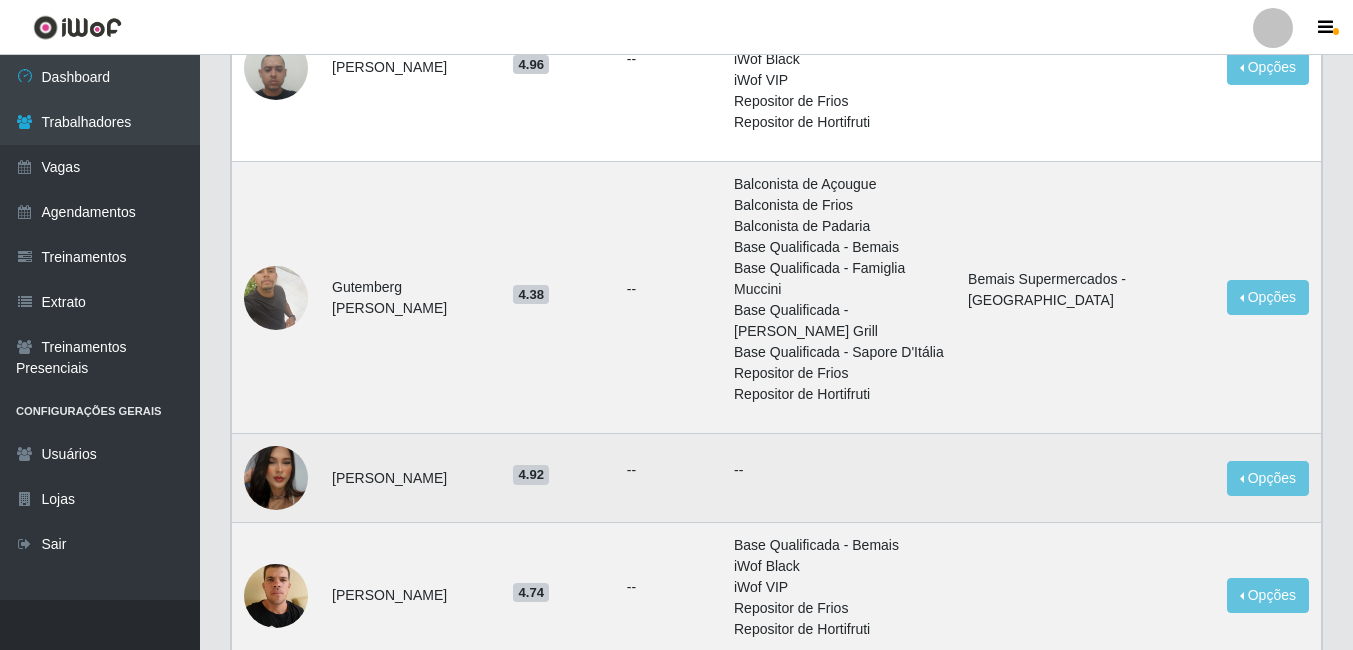 click at bounding box center (1085, 478) 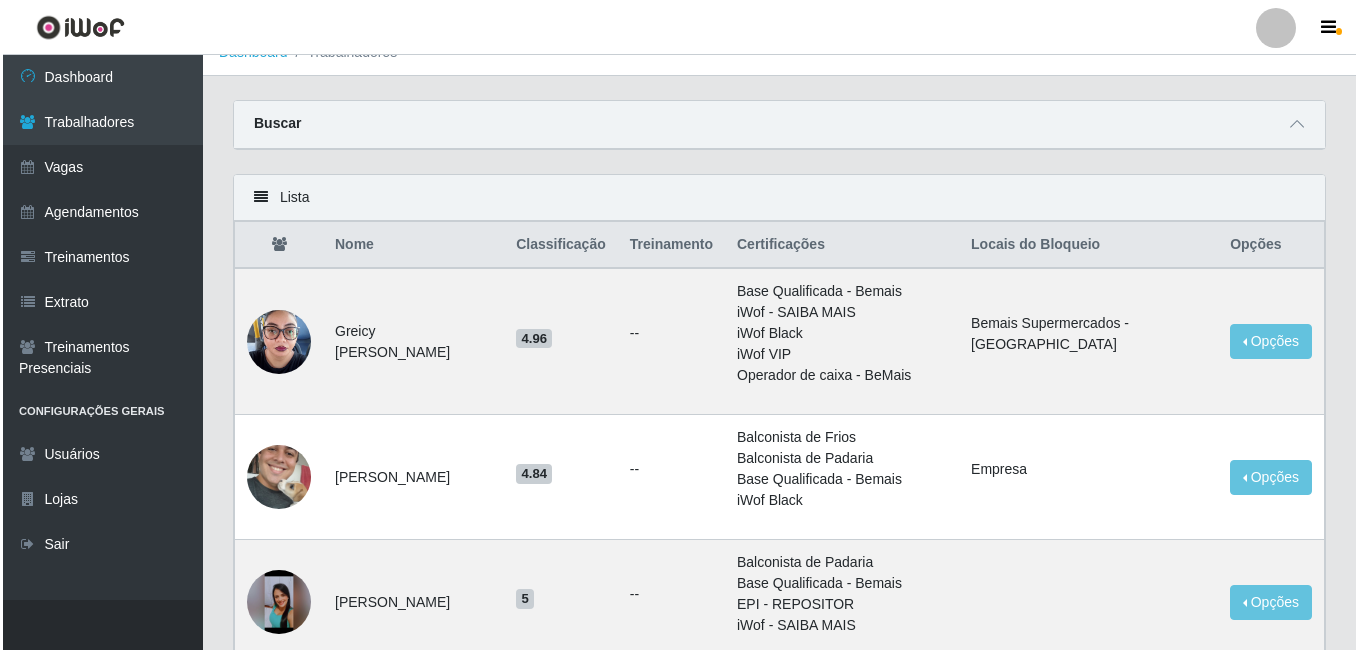 scroll, scrollTop: 16, scrollLeft: 0, axis: vertical 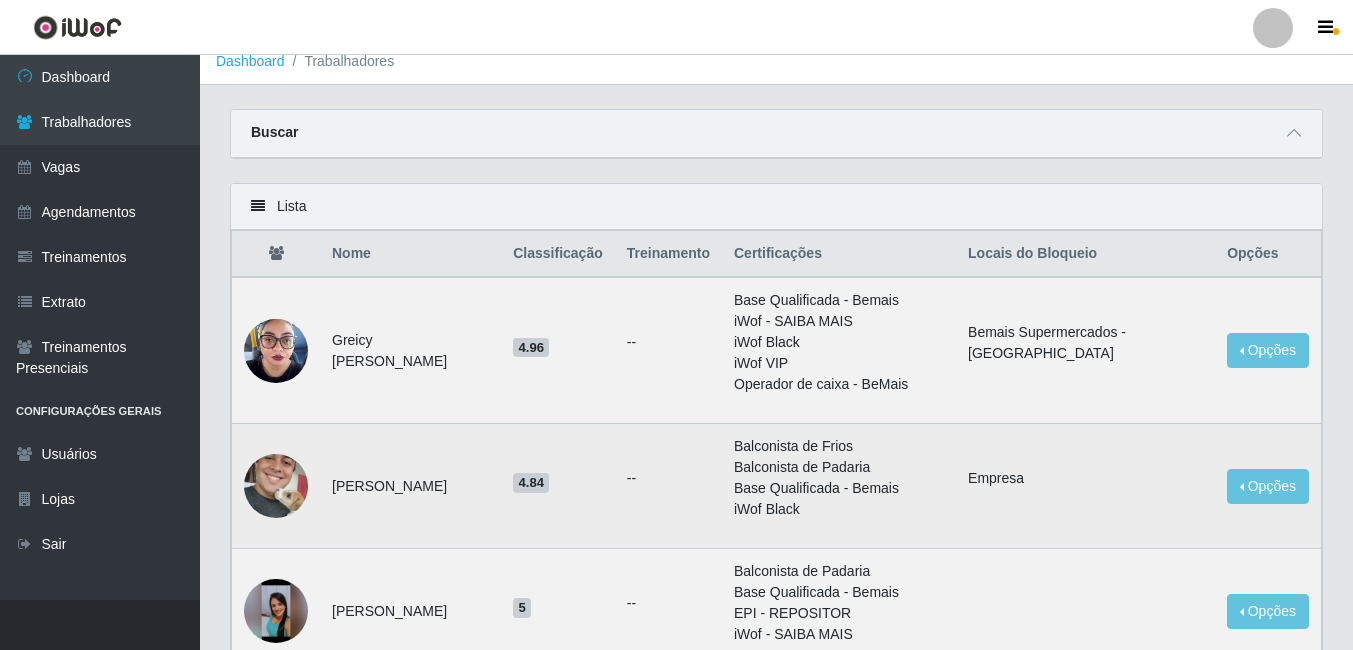 click at bounding box center (276, 486) 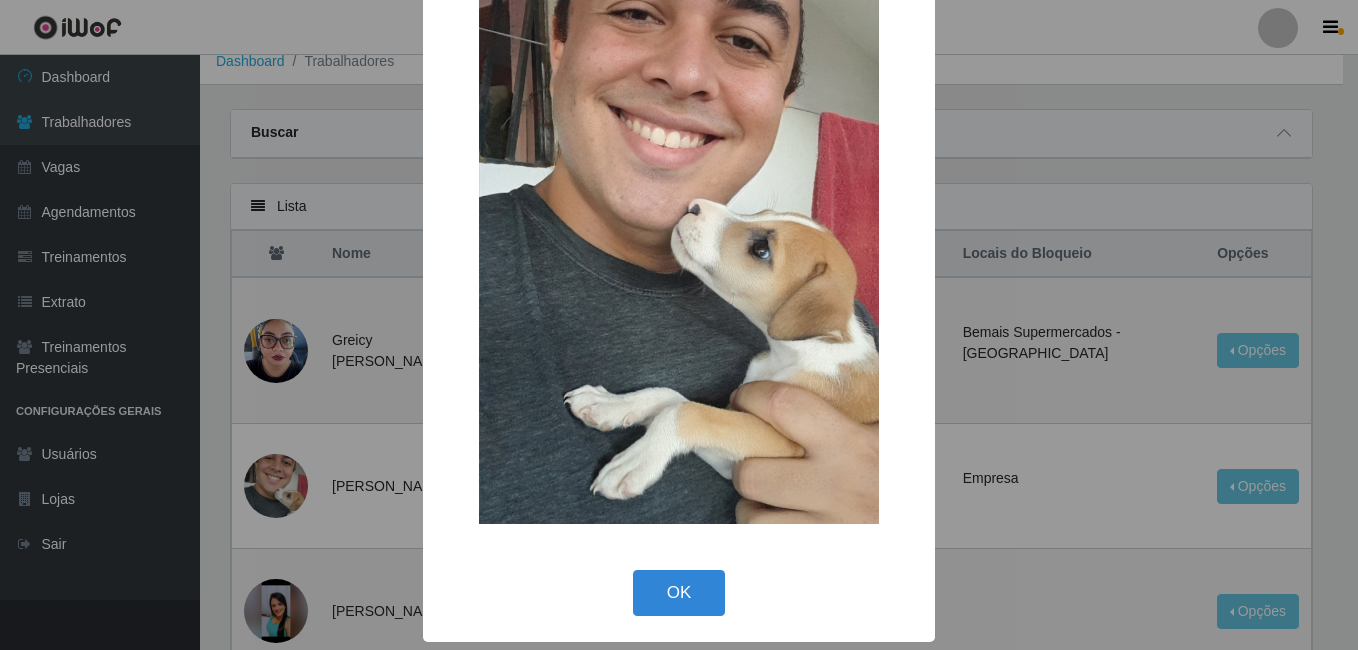 scroll, scrollTop: 201, scrollLeft: 0, axis: vertical 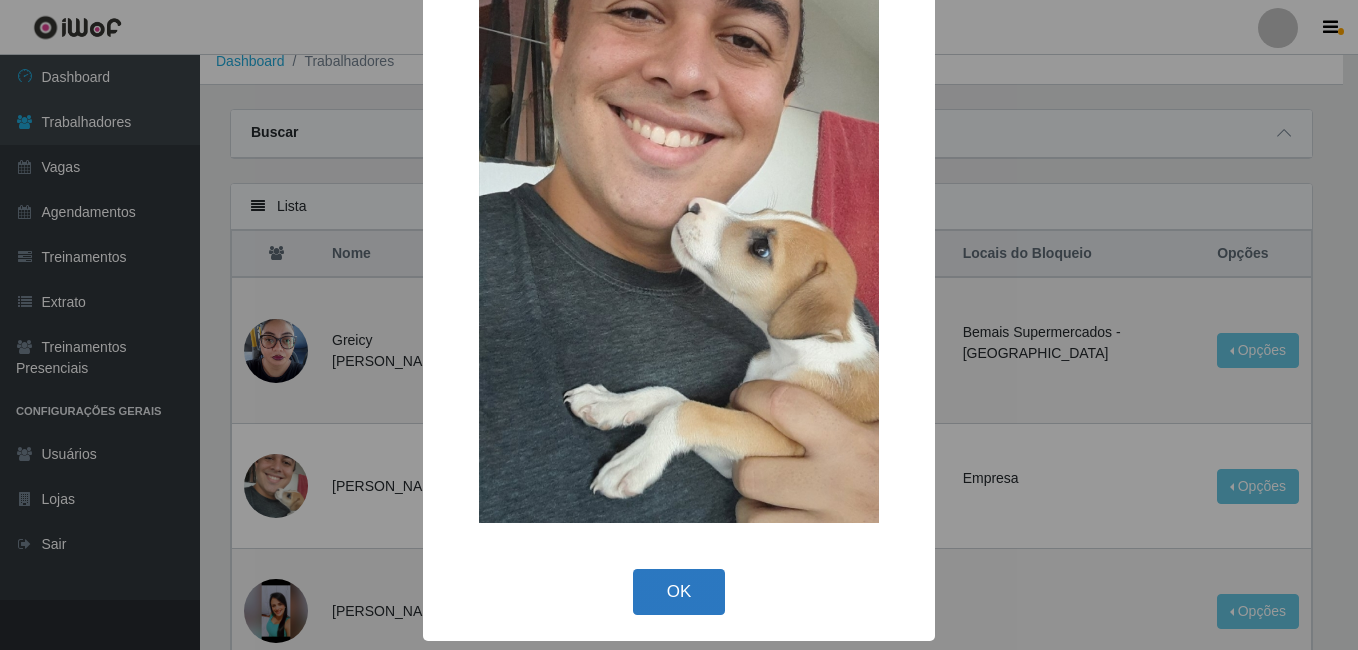 click on "OK" at bounding box center [679, 592] 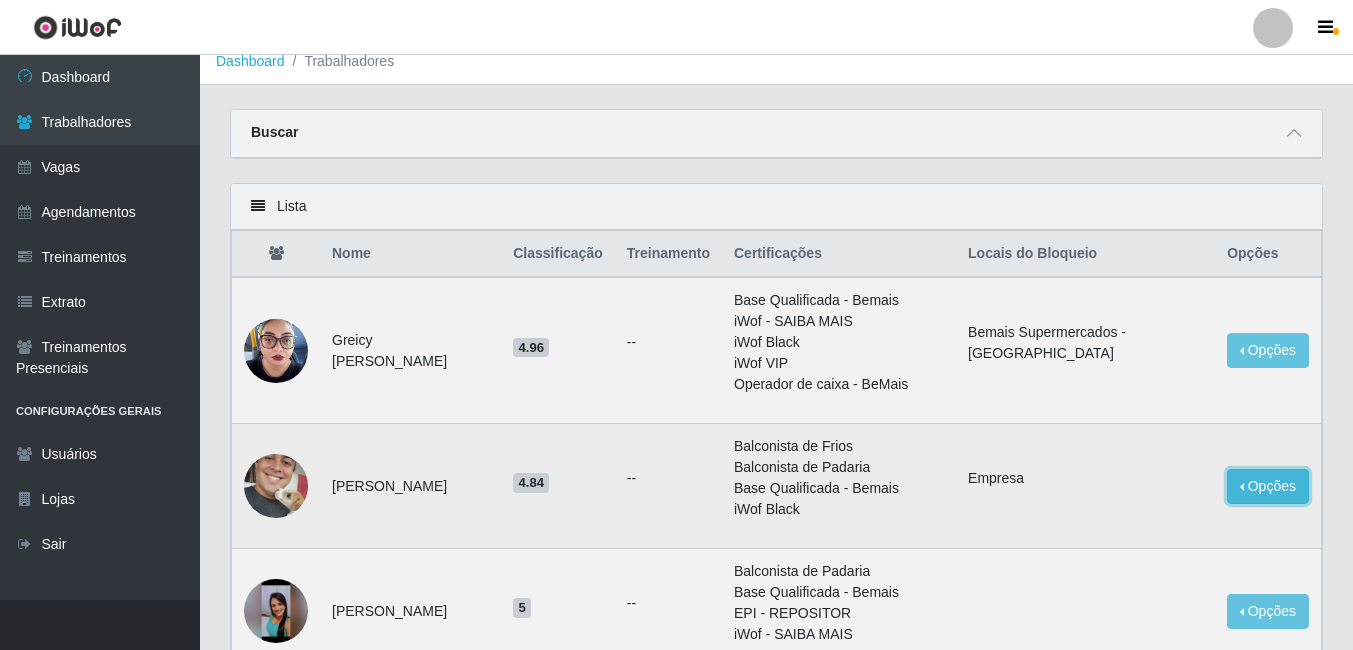 click on "Opções" at bounding box center [1268, 486] 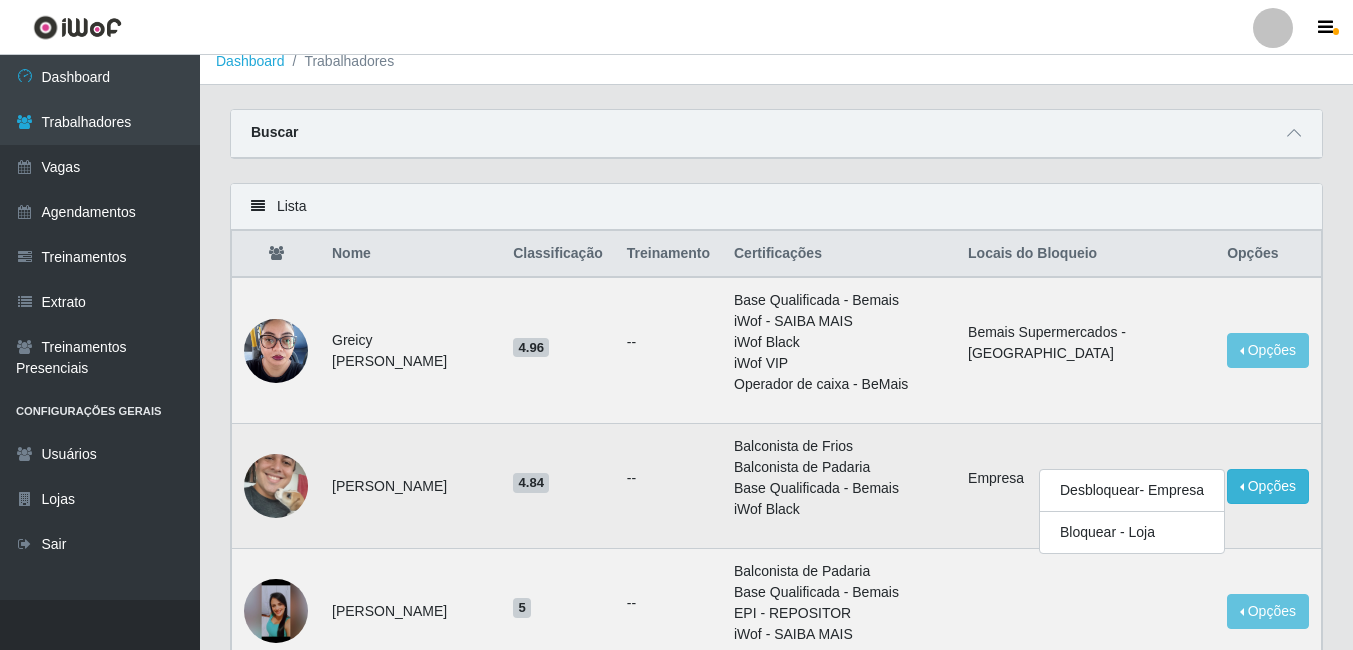 click on "--" at bounding box center [668, 486] 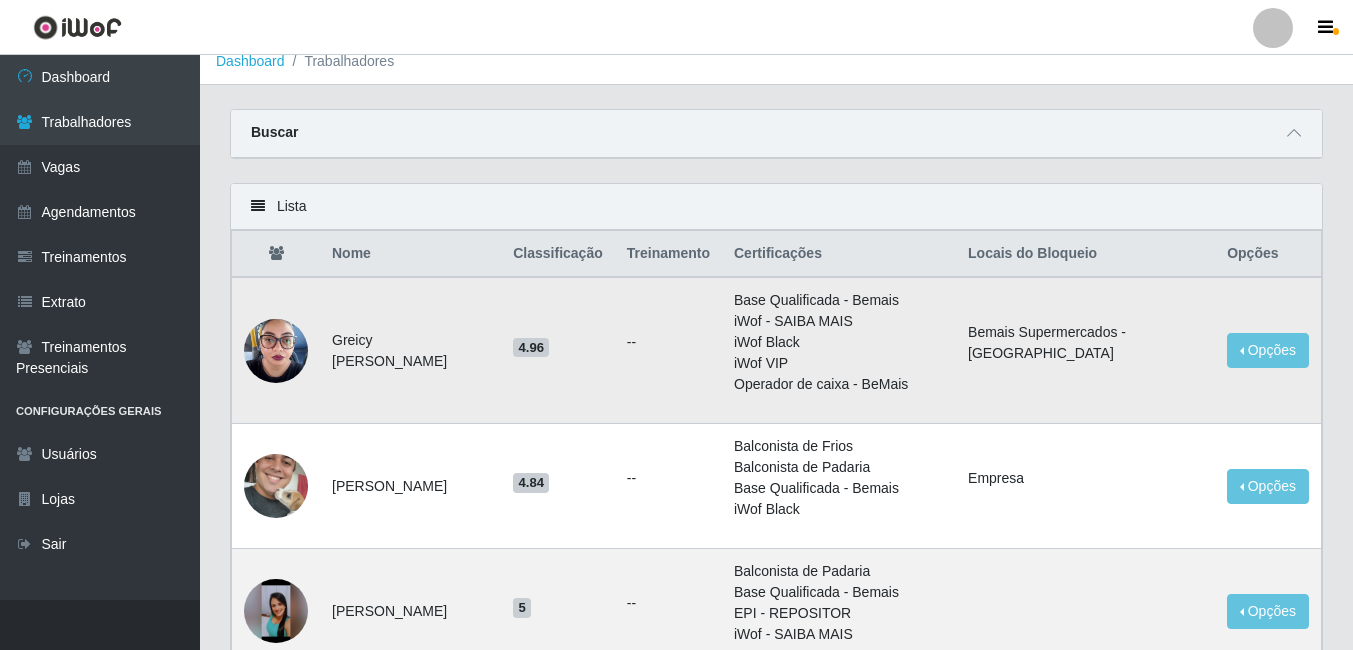 click at bounding box center [276, 350] 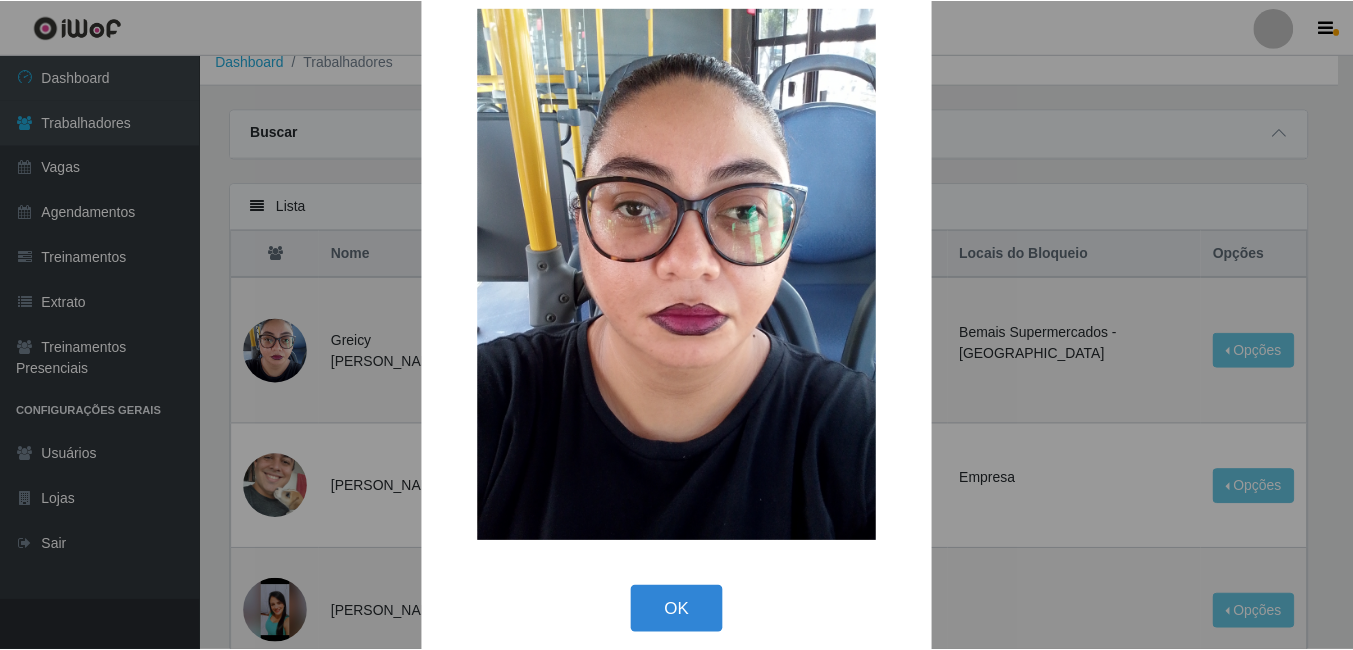 scroll, scrollTop: 58, scrollLeft: 0, axis: vertical 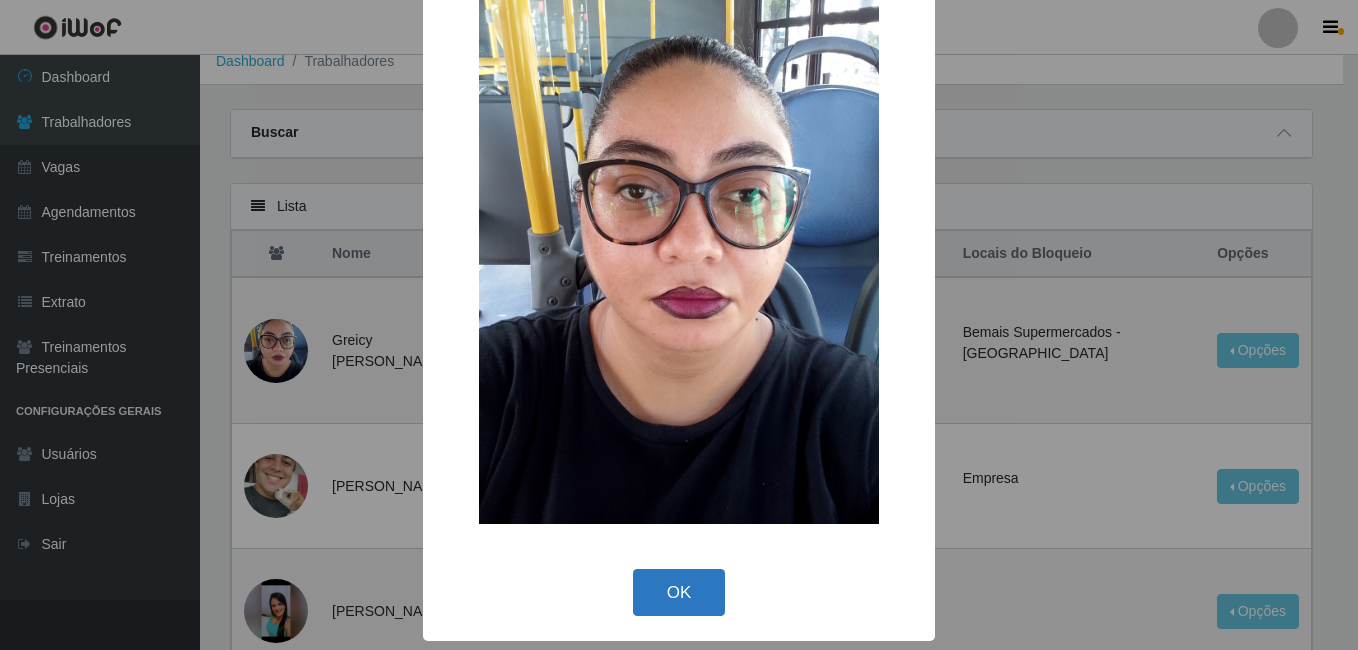 click on "OK" at bounding box center (679, 592) 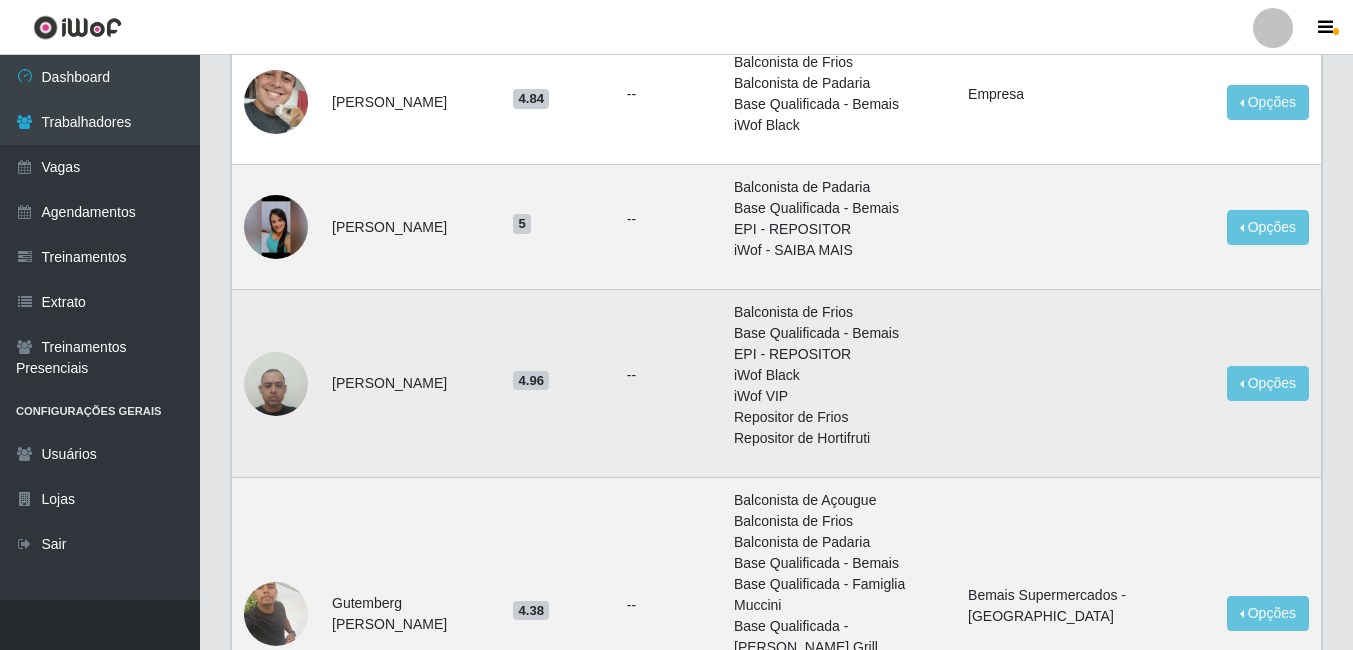 scroll, scrollTop: 0, scrollLeft: 0, axis: both 